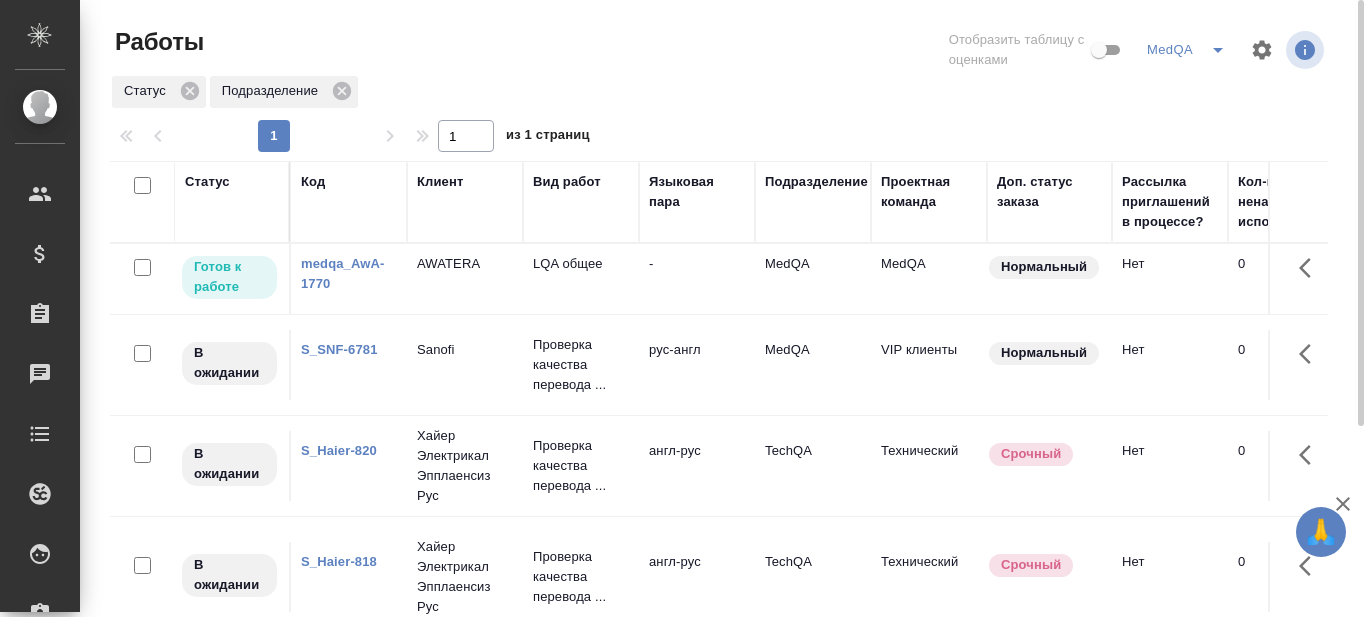 scroll, scrollTop: 0, scrollLeft: 0, axis: both 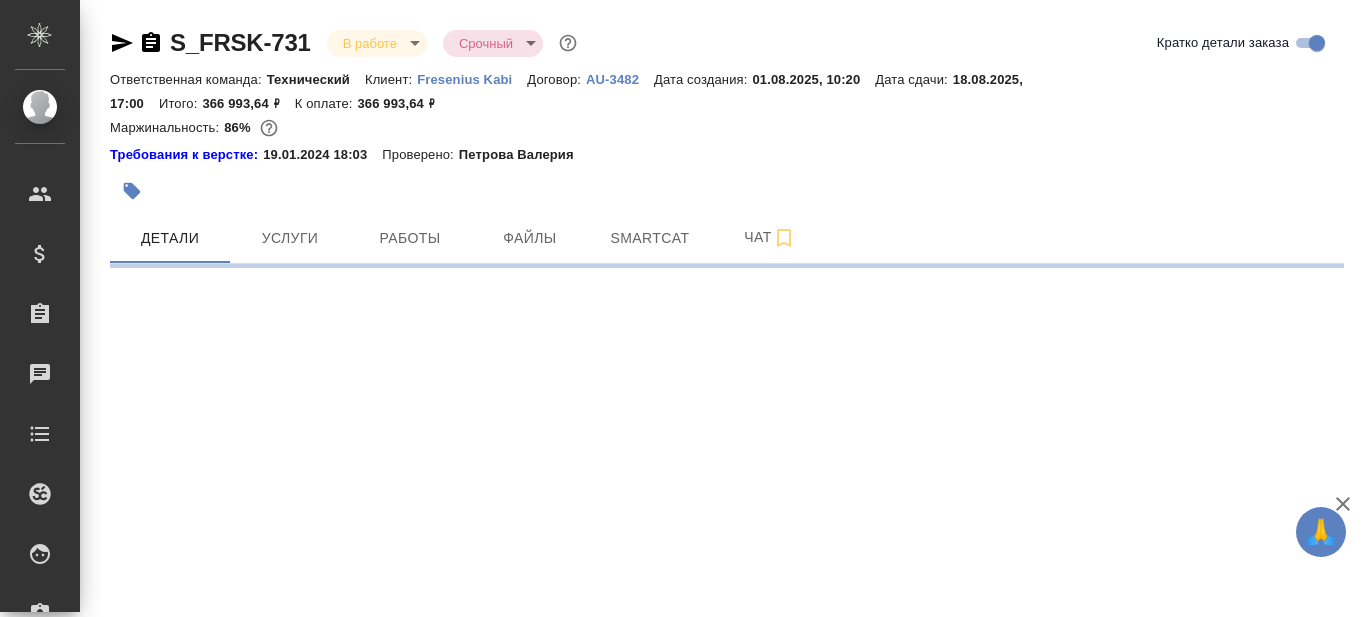 select on "RU" 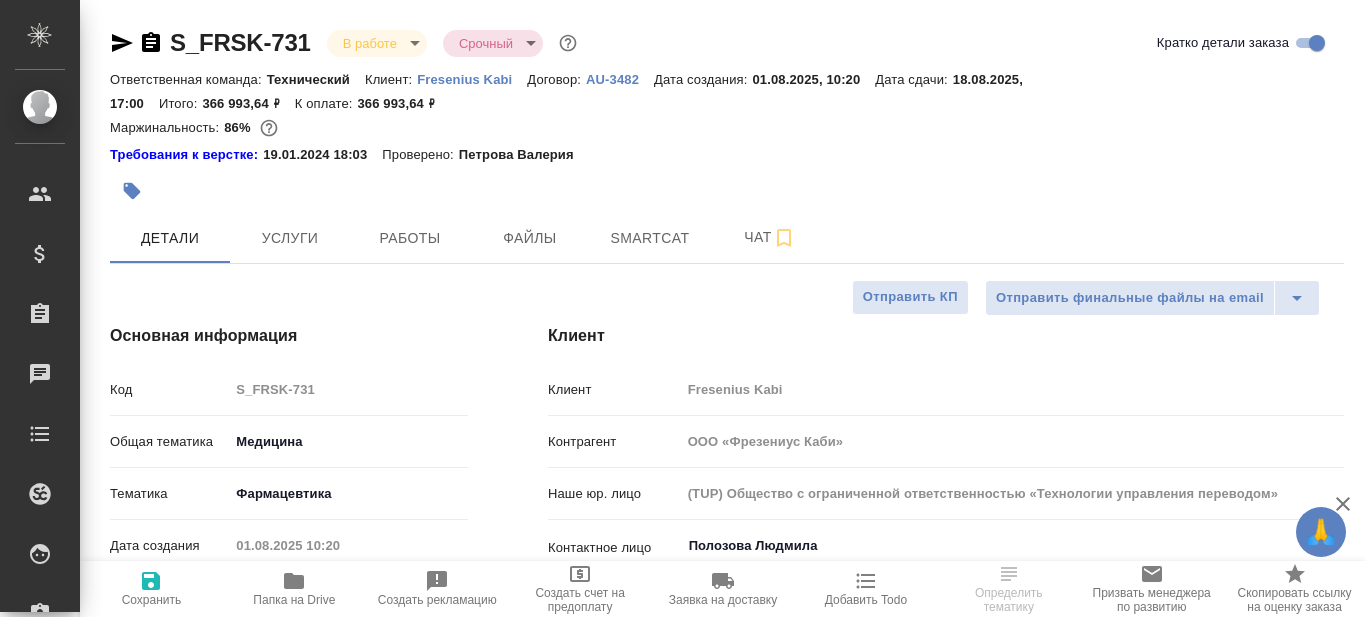 type on "x" 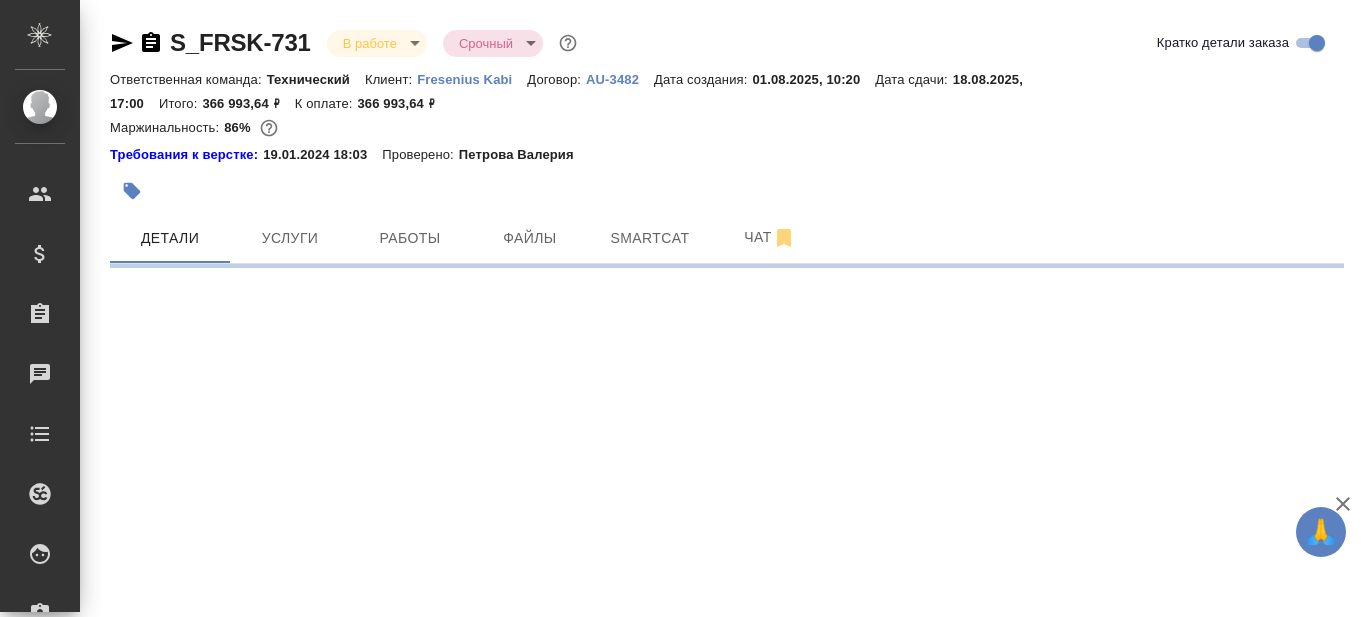 select on "RU" 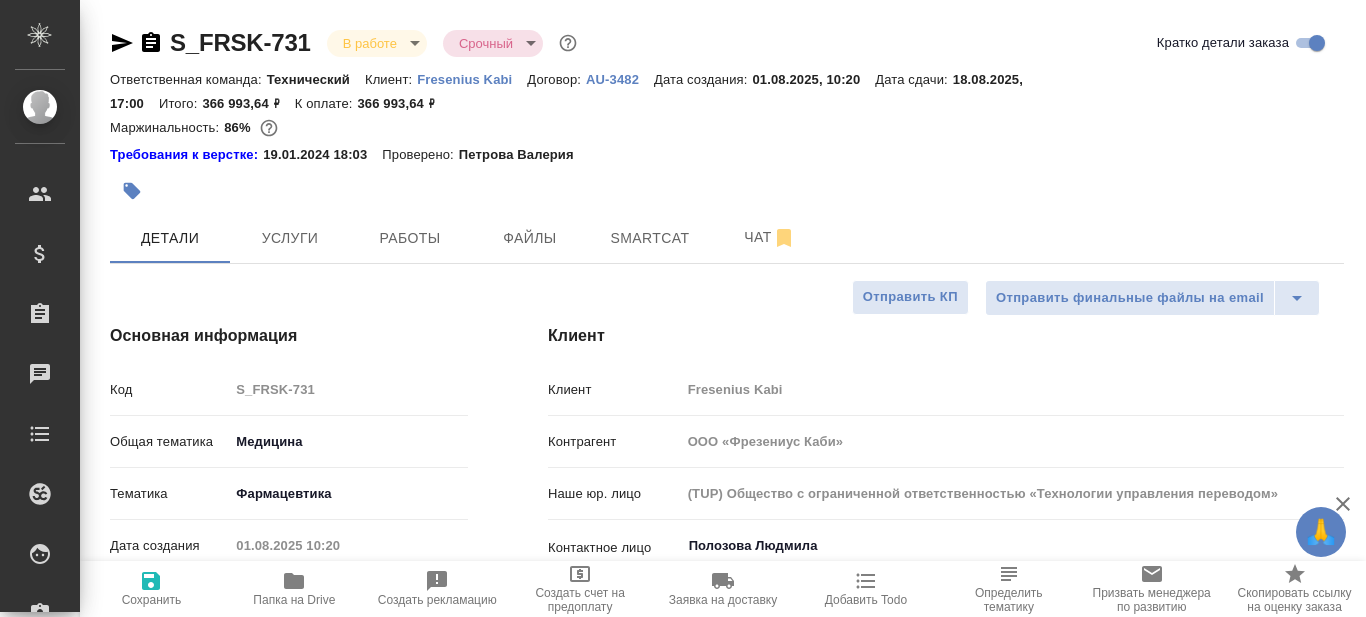 type on "x" 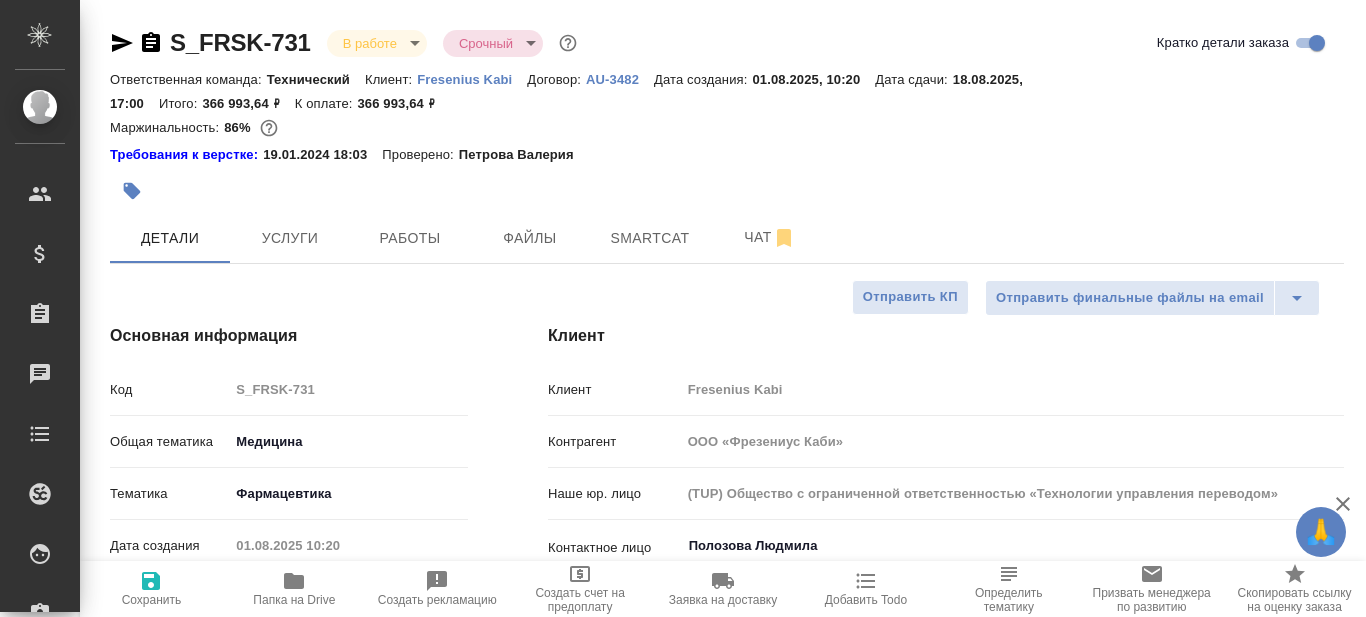 type on "x" 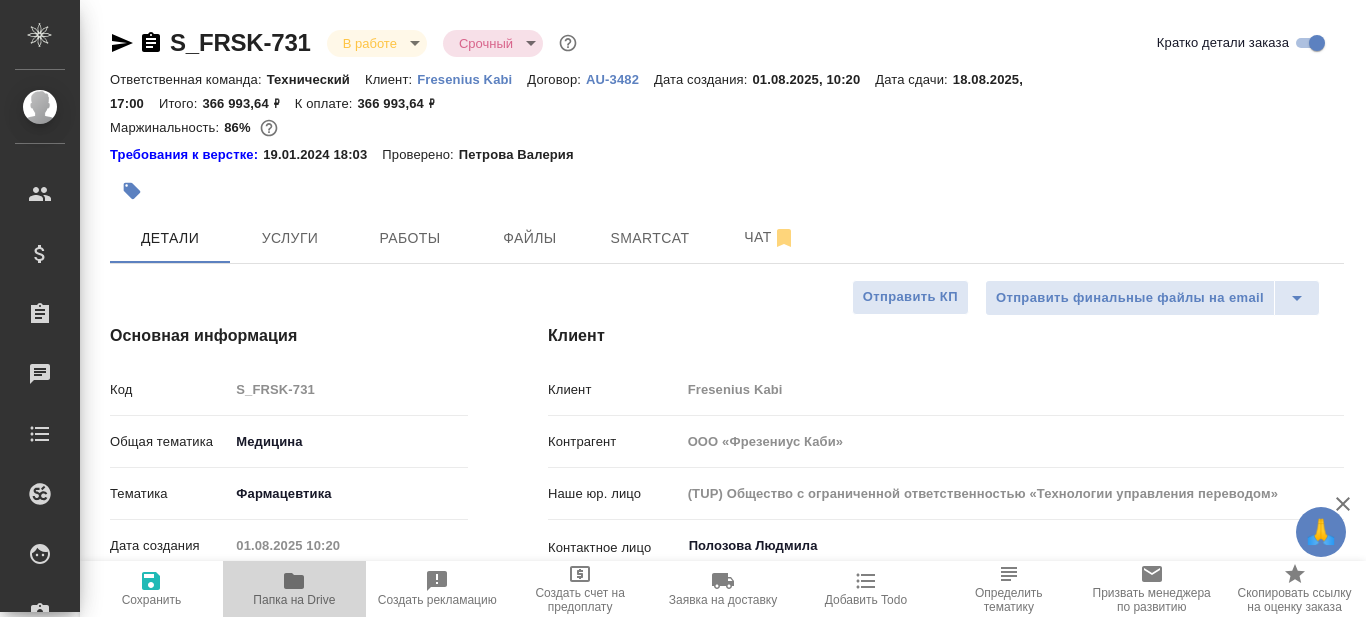 click on "Папка на Drive" at bounding box center (294, 600) 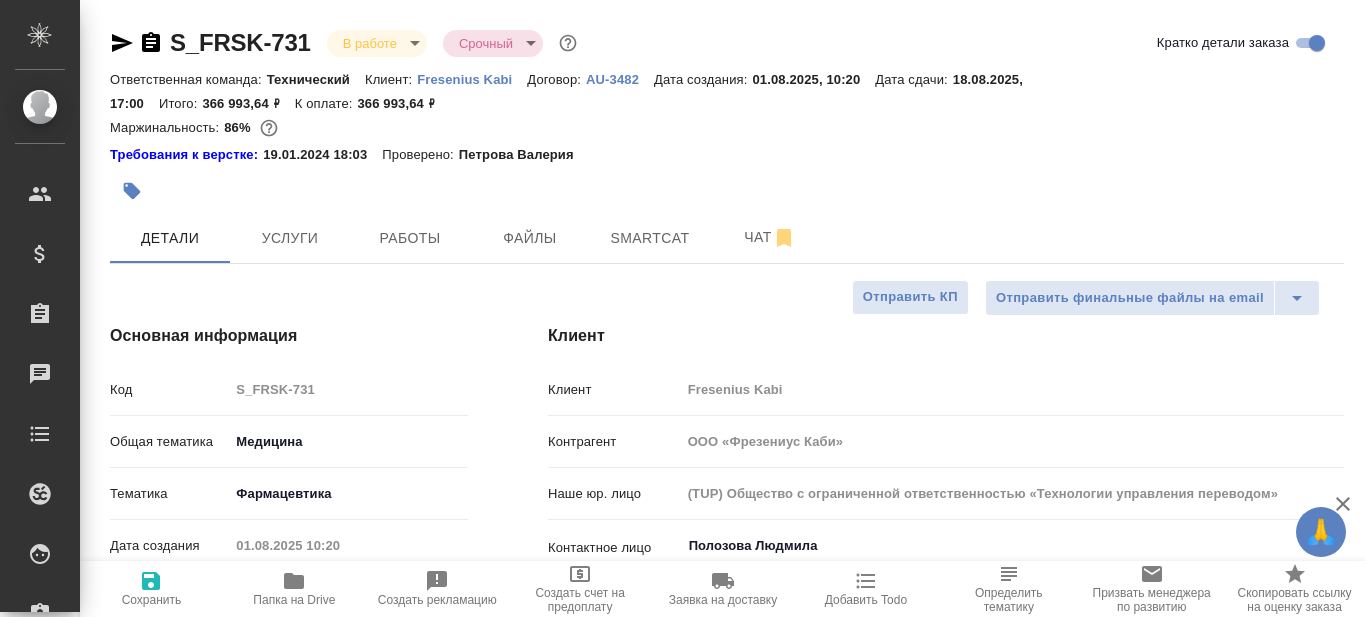 type on "x" 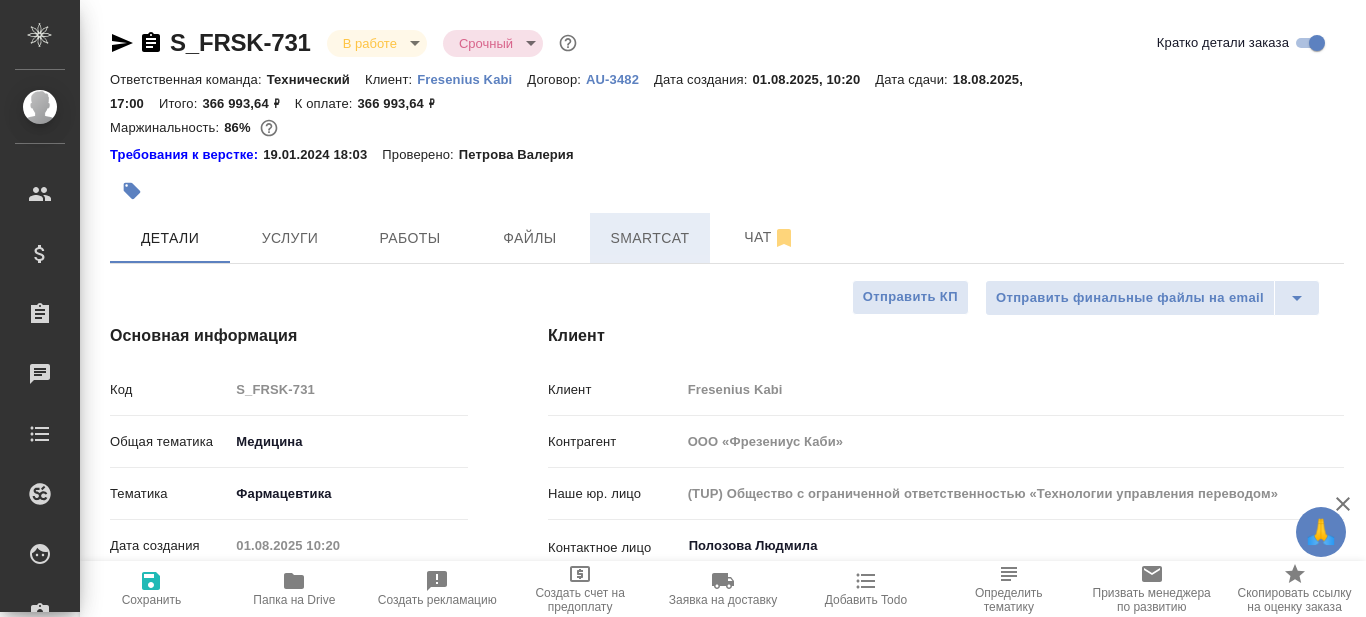 click on "Smartcat" at bounding box center (650, 238) 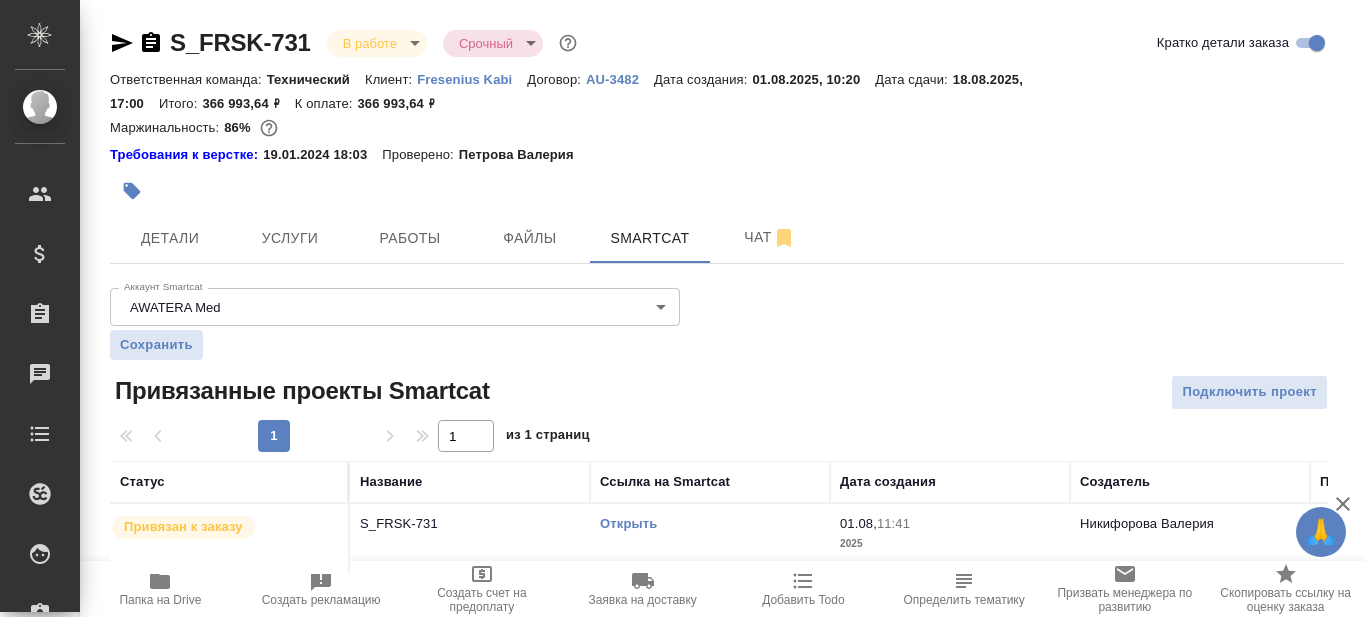 scroll, scrollTop: 24, scrollLeft: 0, axis: vertical 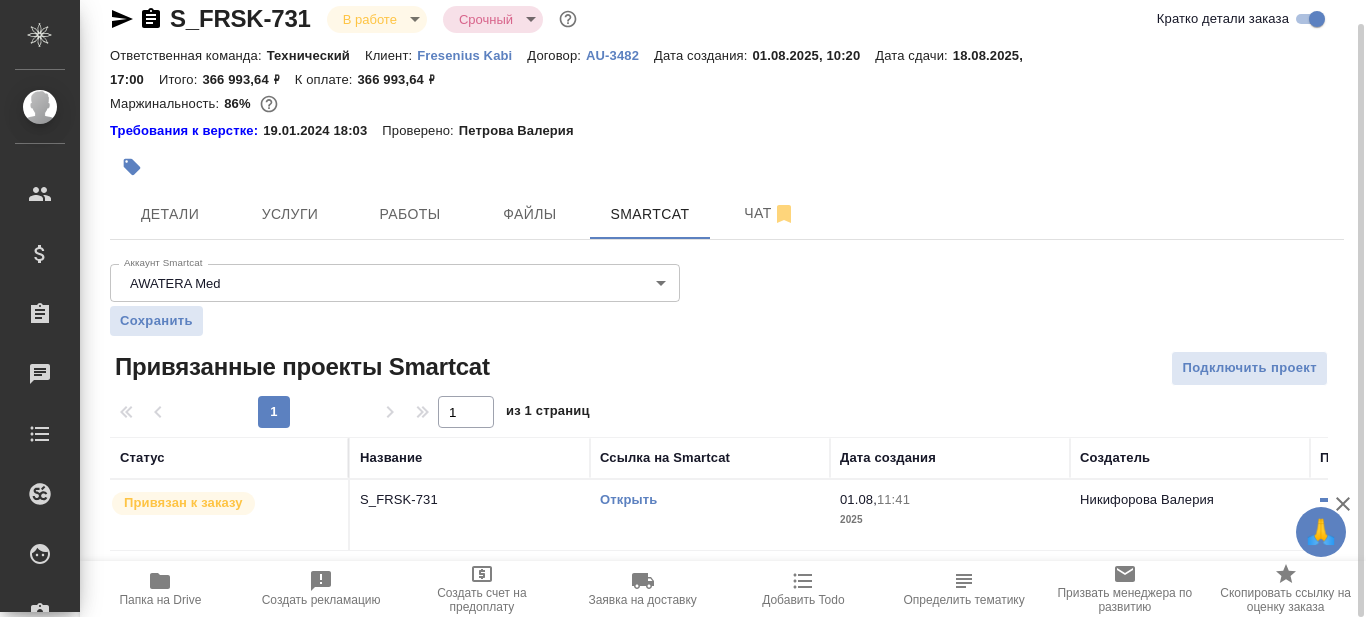 click on "Открыть" at bounding box center [628, 499] 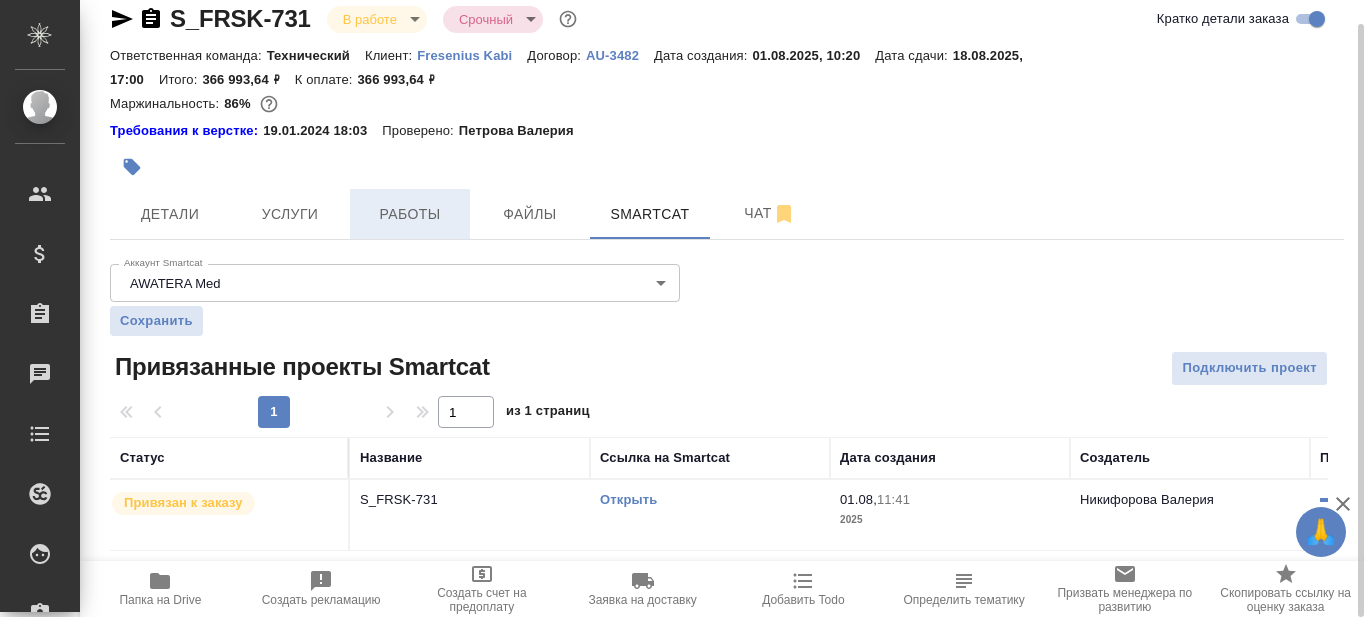 click on "Работы" at bounding box center (410, 214) 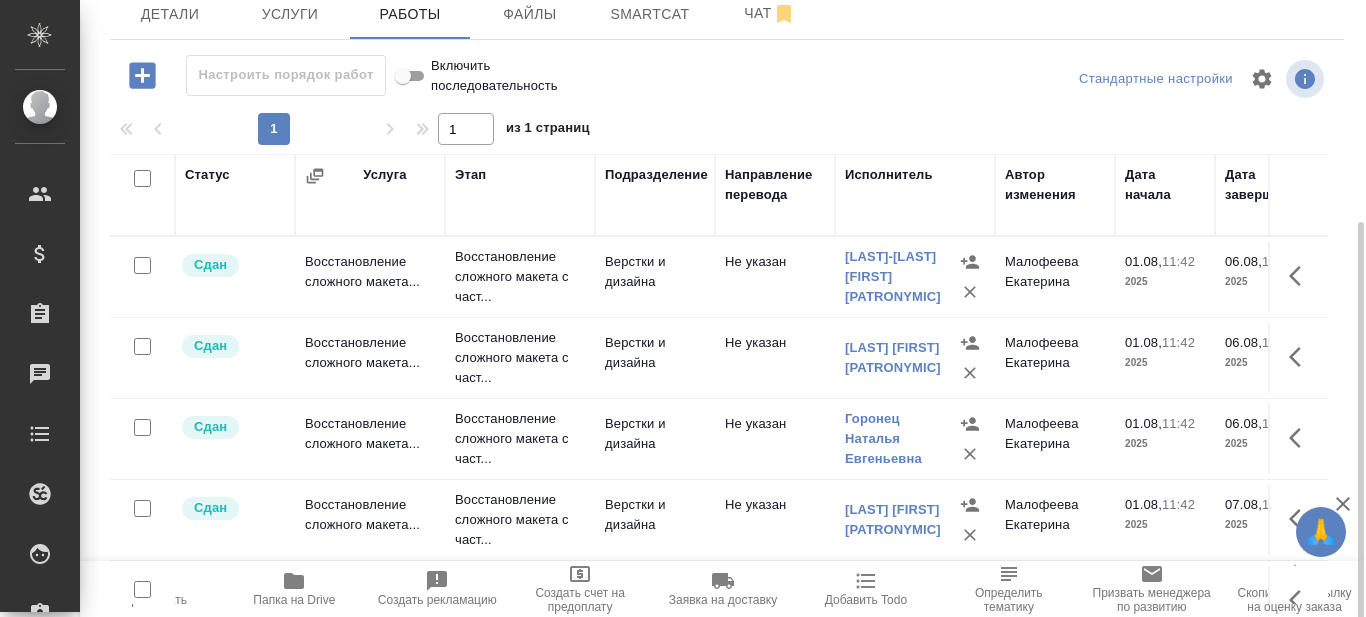 scroll, scrollTop: 262, scrollLeft: 0, axis: vertical 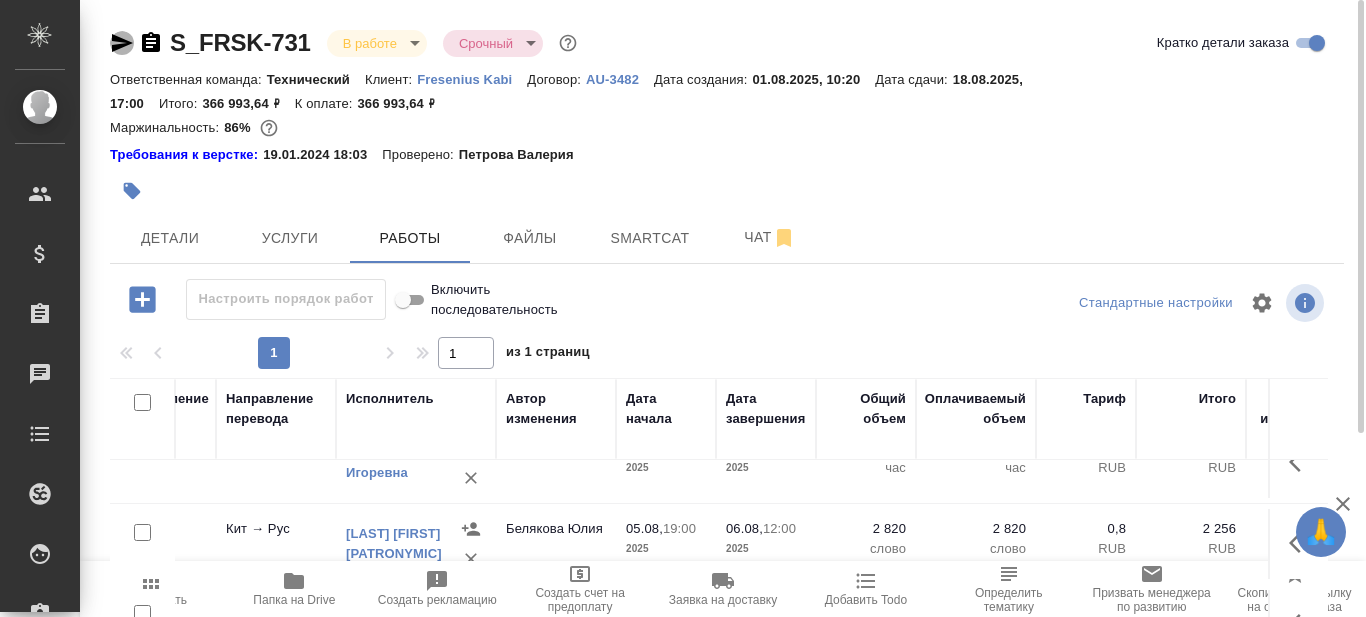 click 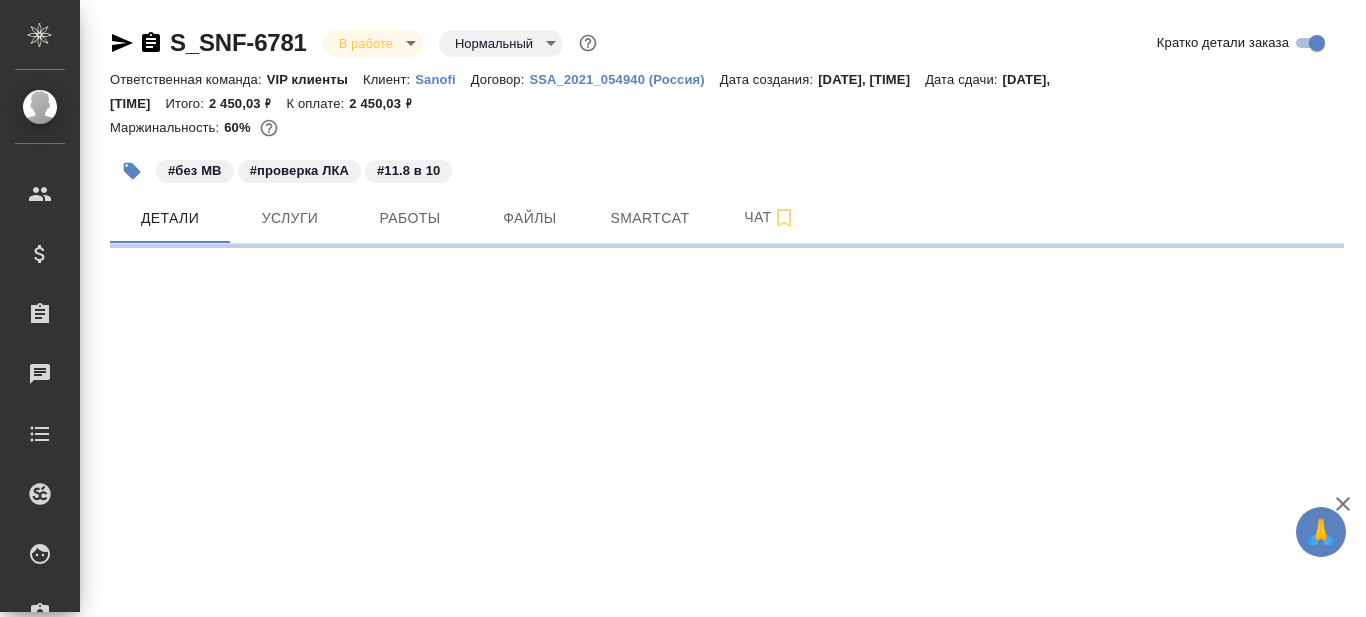 select on "RU" 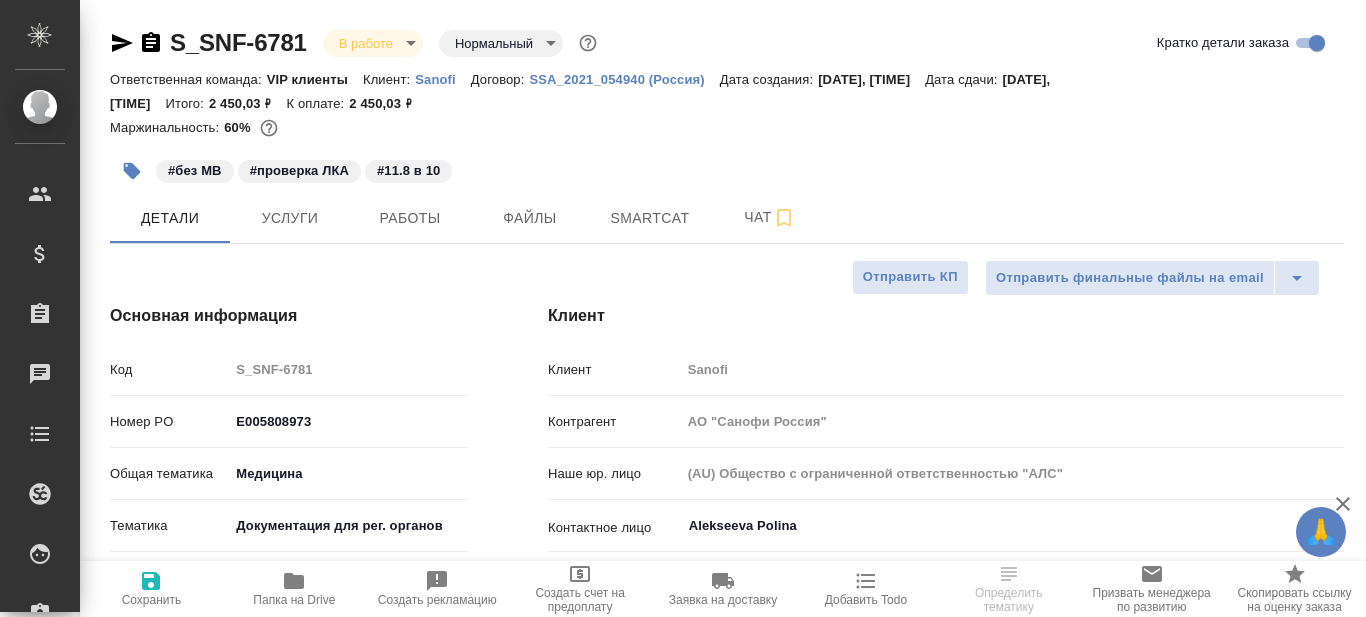 type on "x" 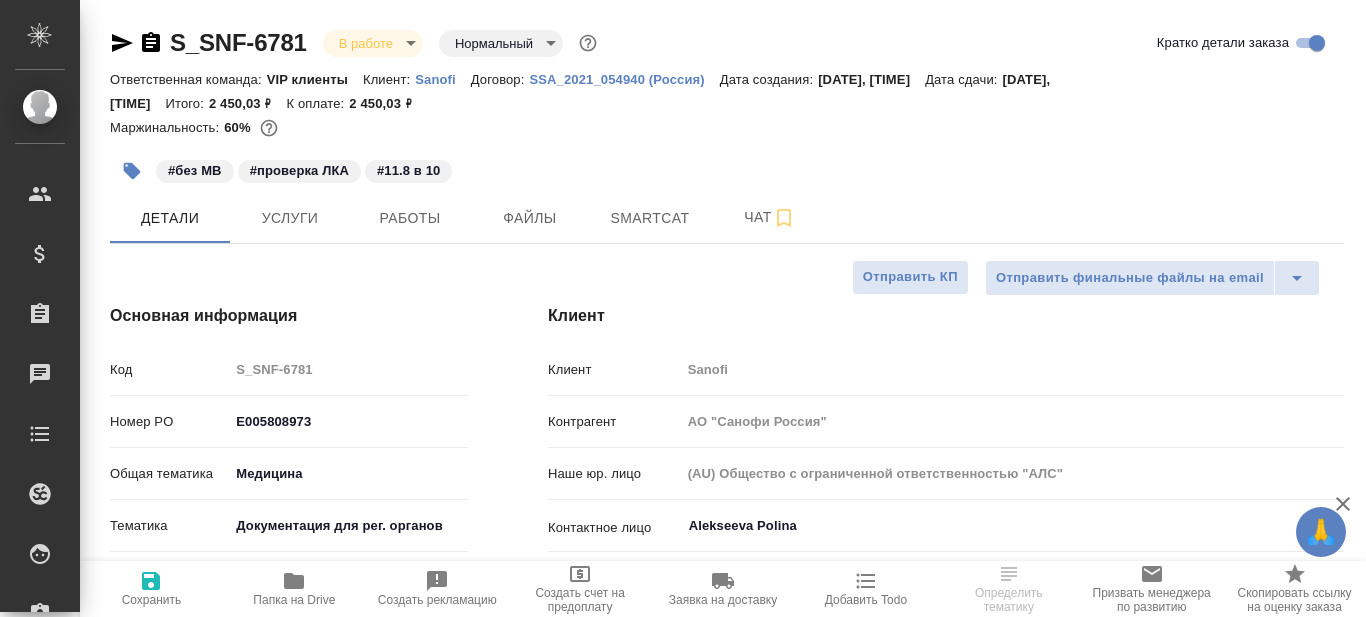 type on "x" 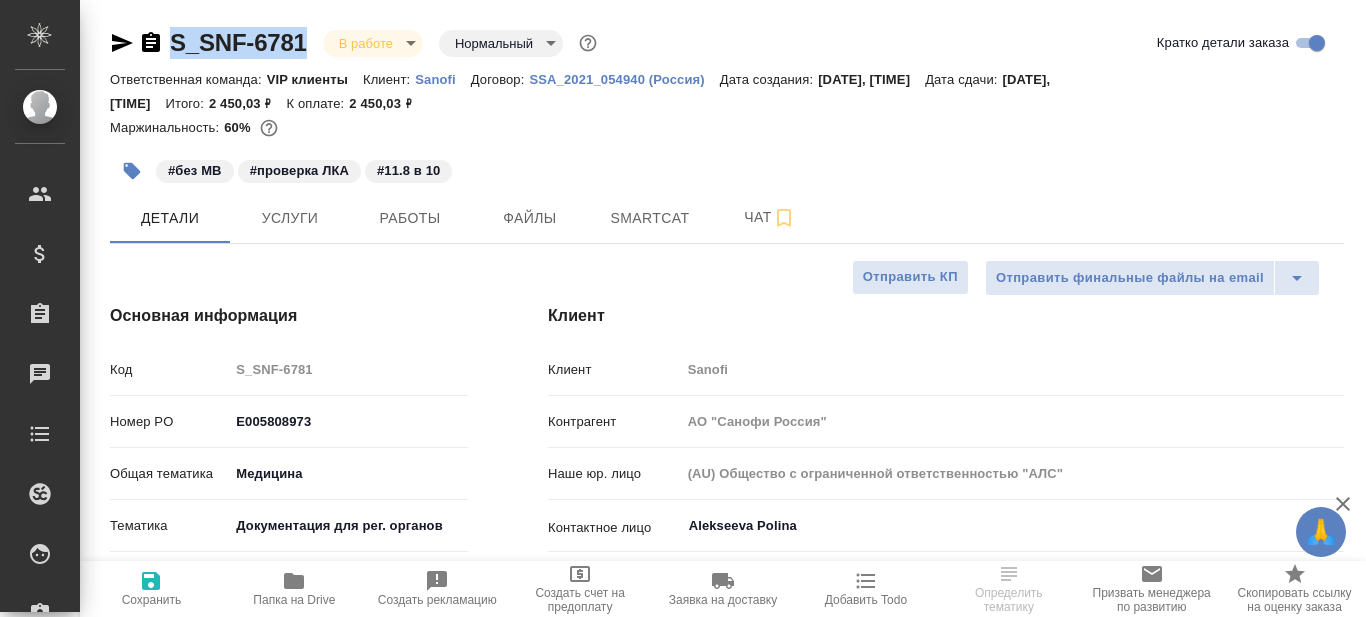 drag, startPoint x: 311, startPoint y: 44, endPoint x: 177, endPoint y: 57, distance: 134.62912 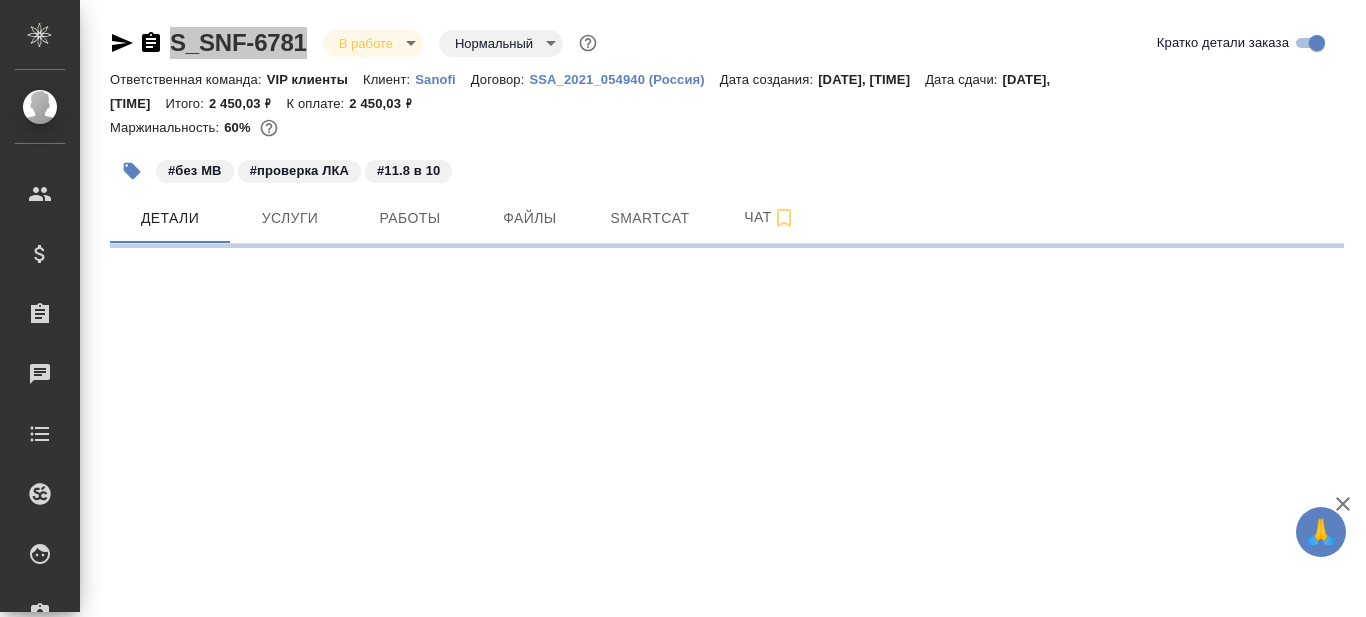 select on "RU" 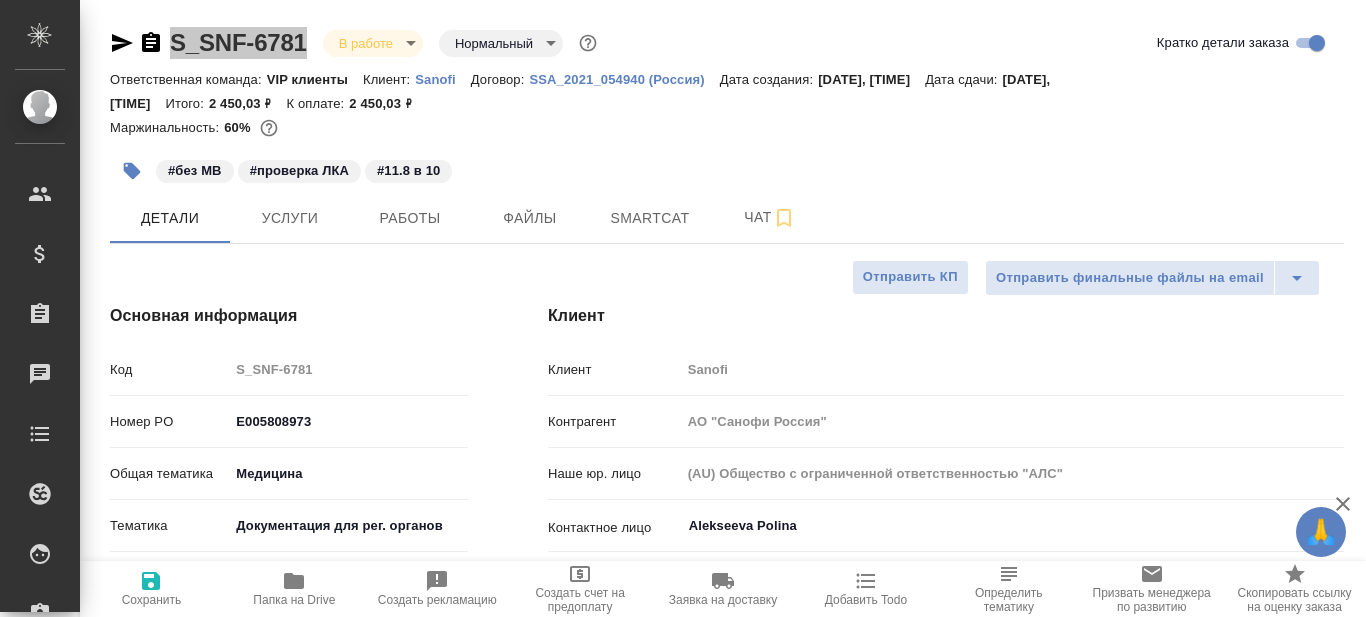 type on "x" 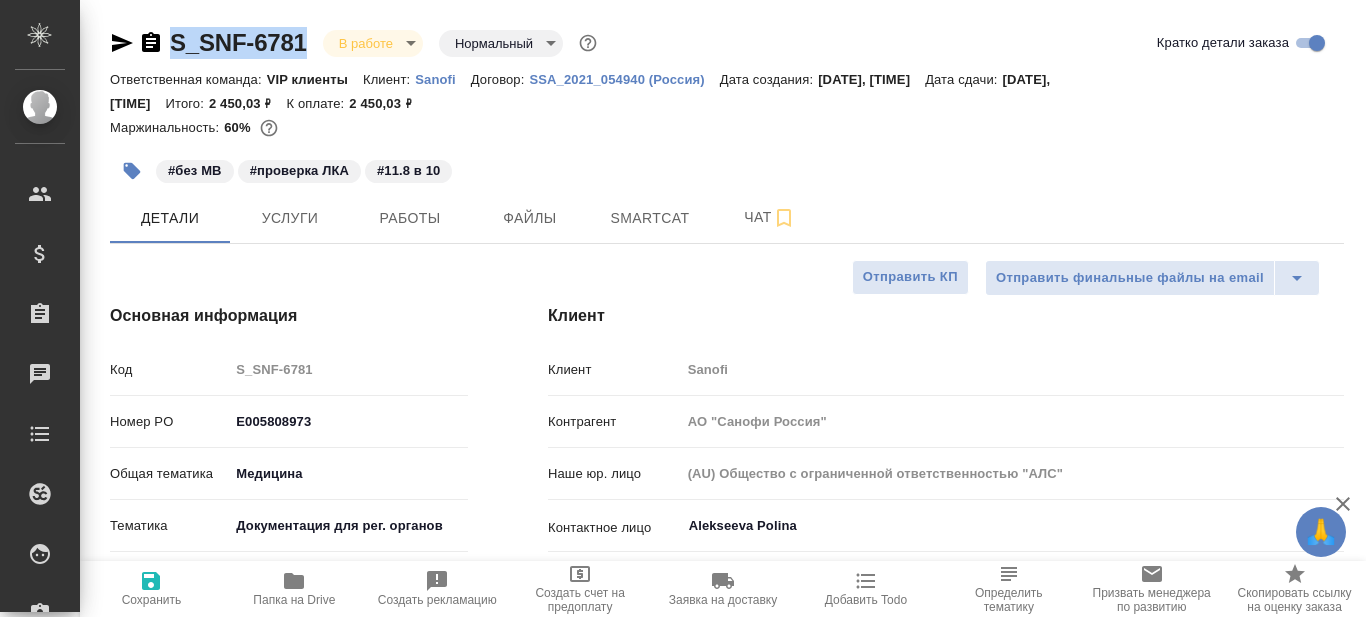 type on "x" 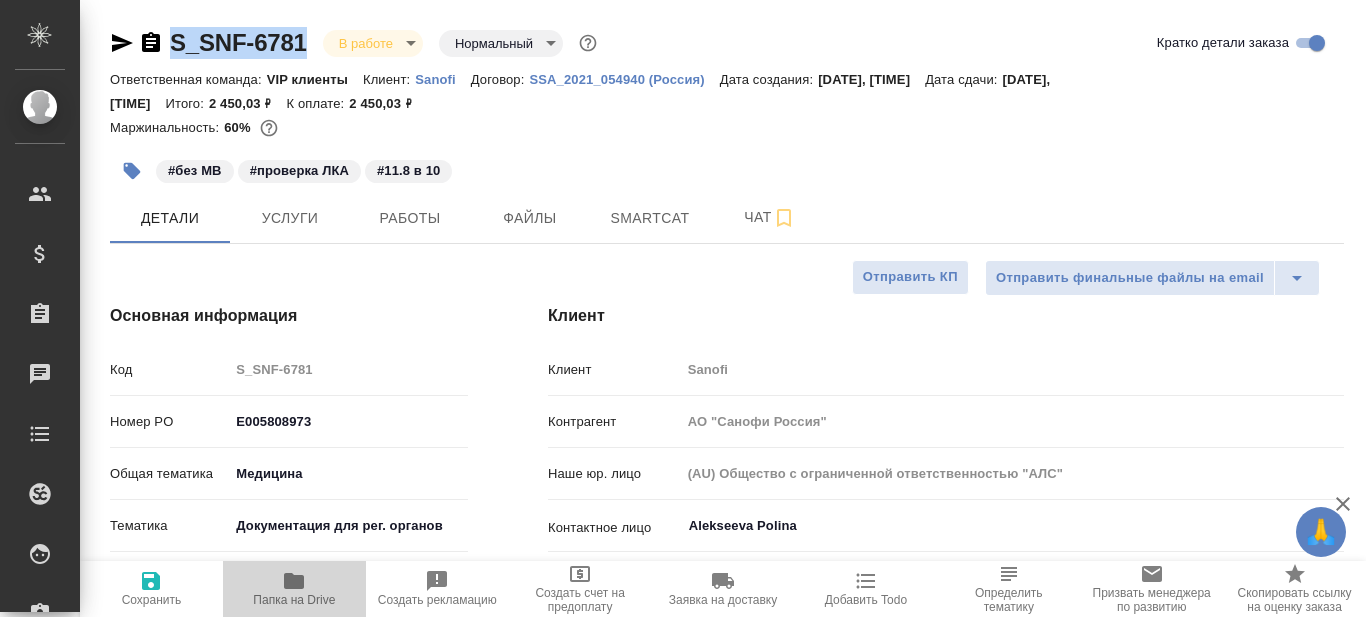 click 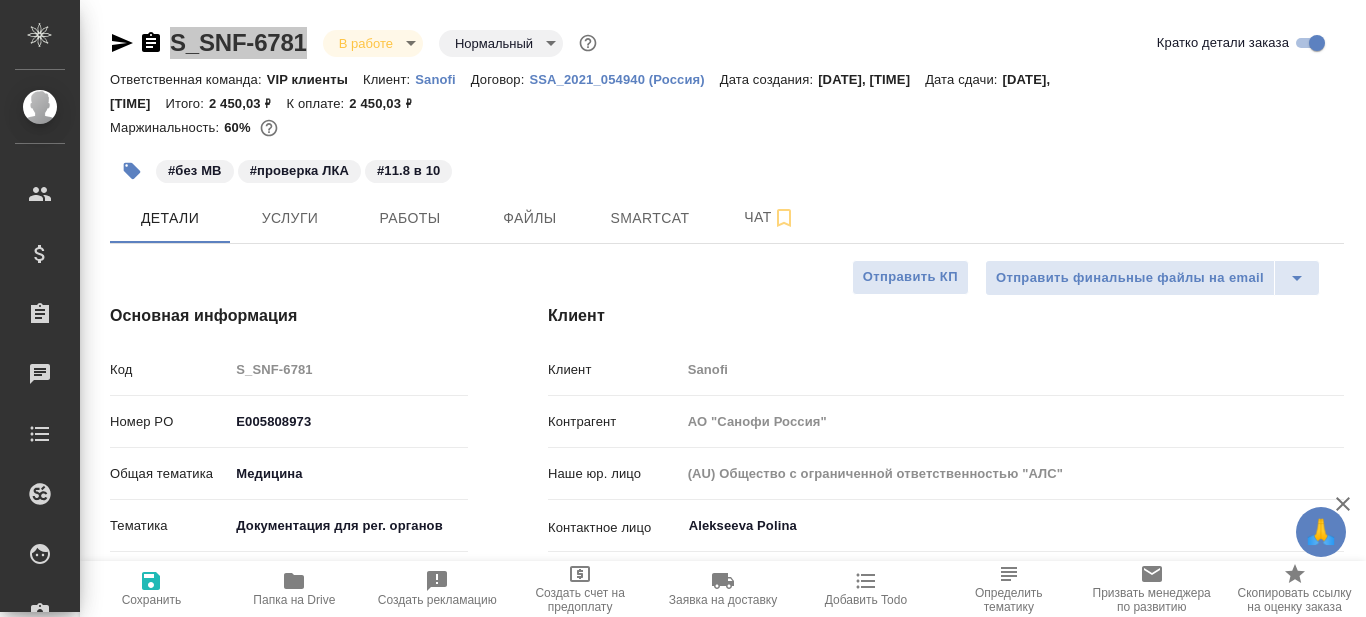 type on "x" 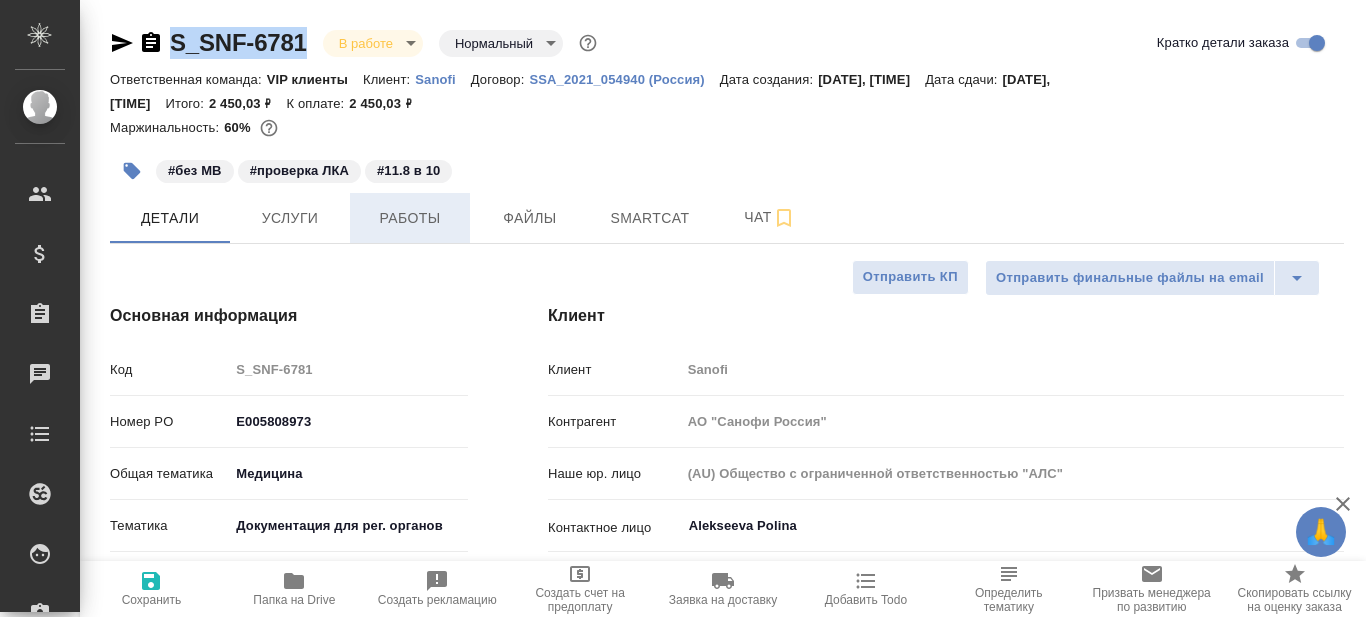 type on "x" 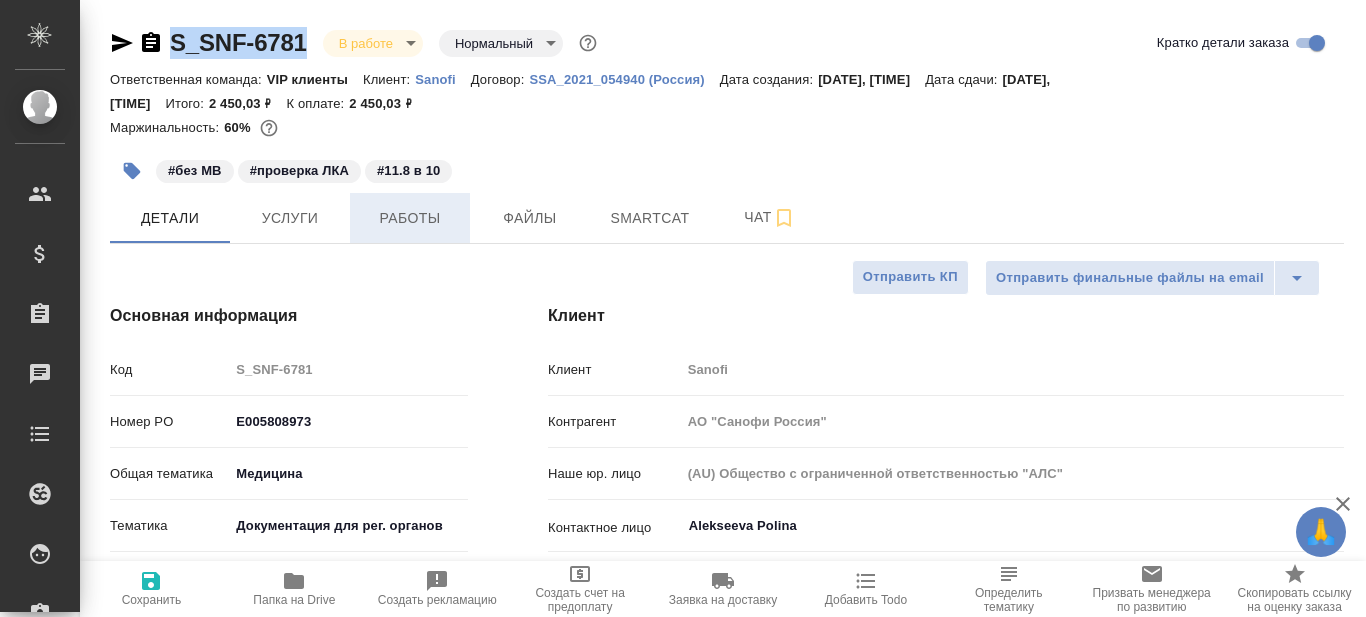type on "x" 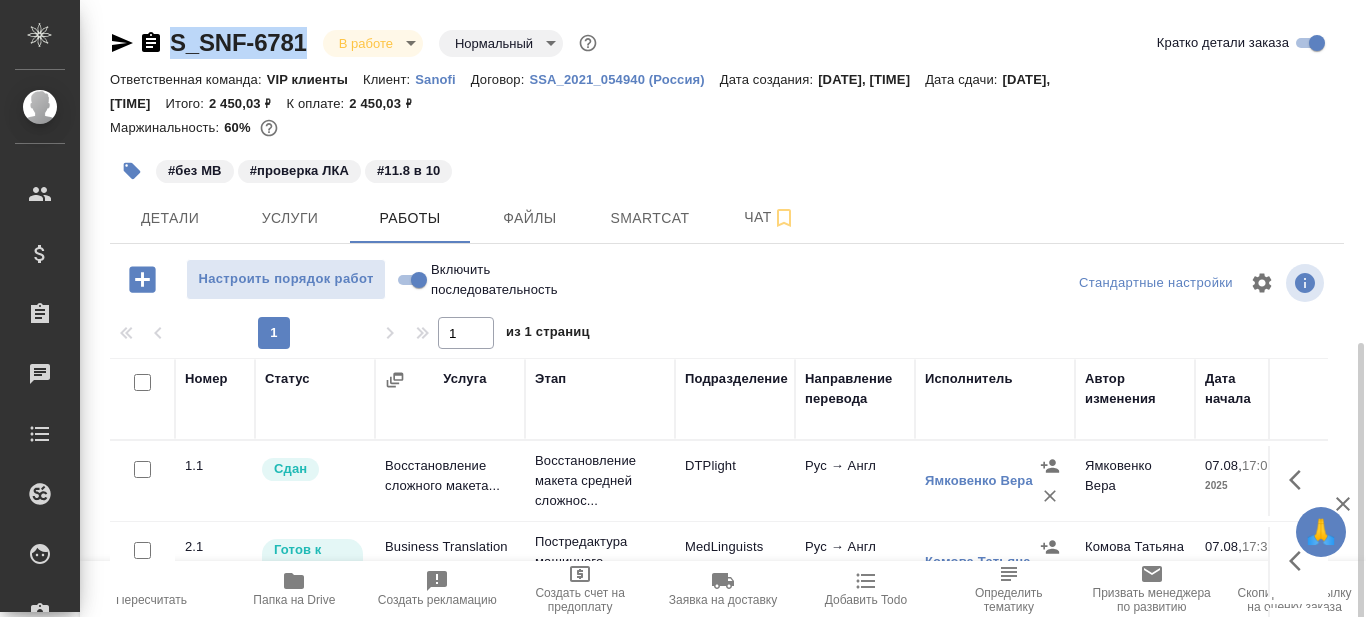 scroll, scrollTop: 200, scrollLeft: 0, axis: vertical 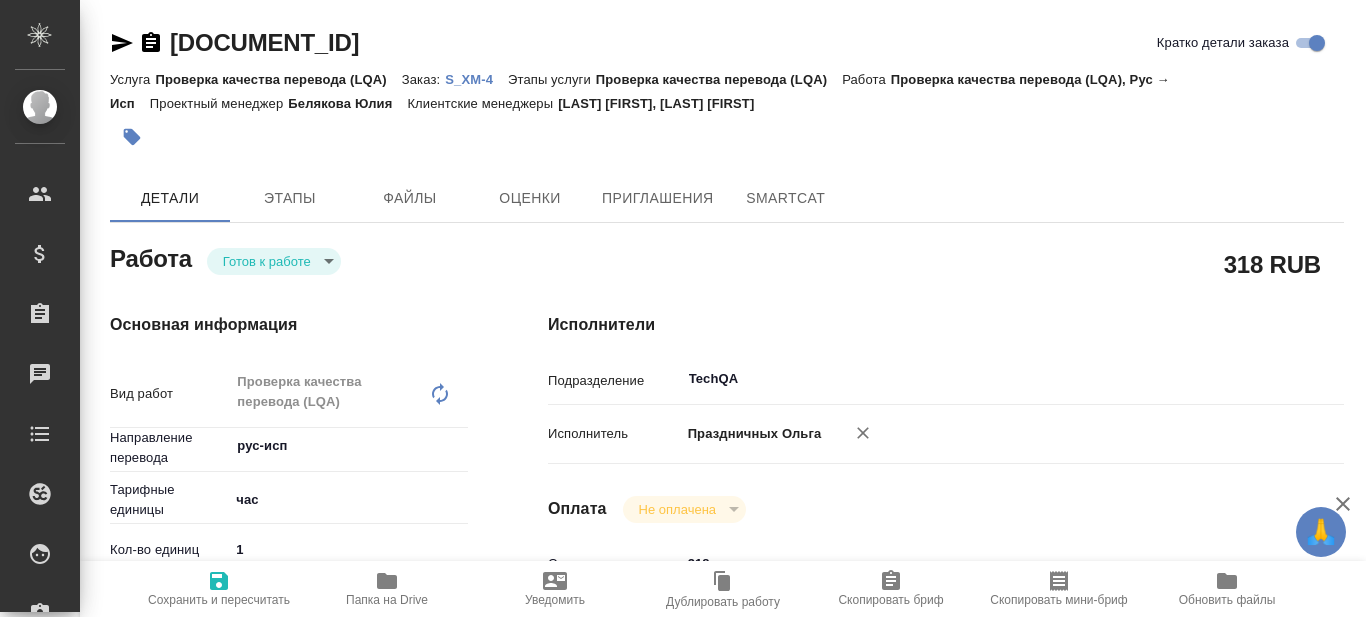 type on "x" 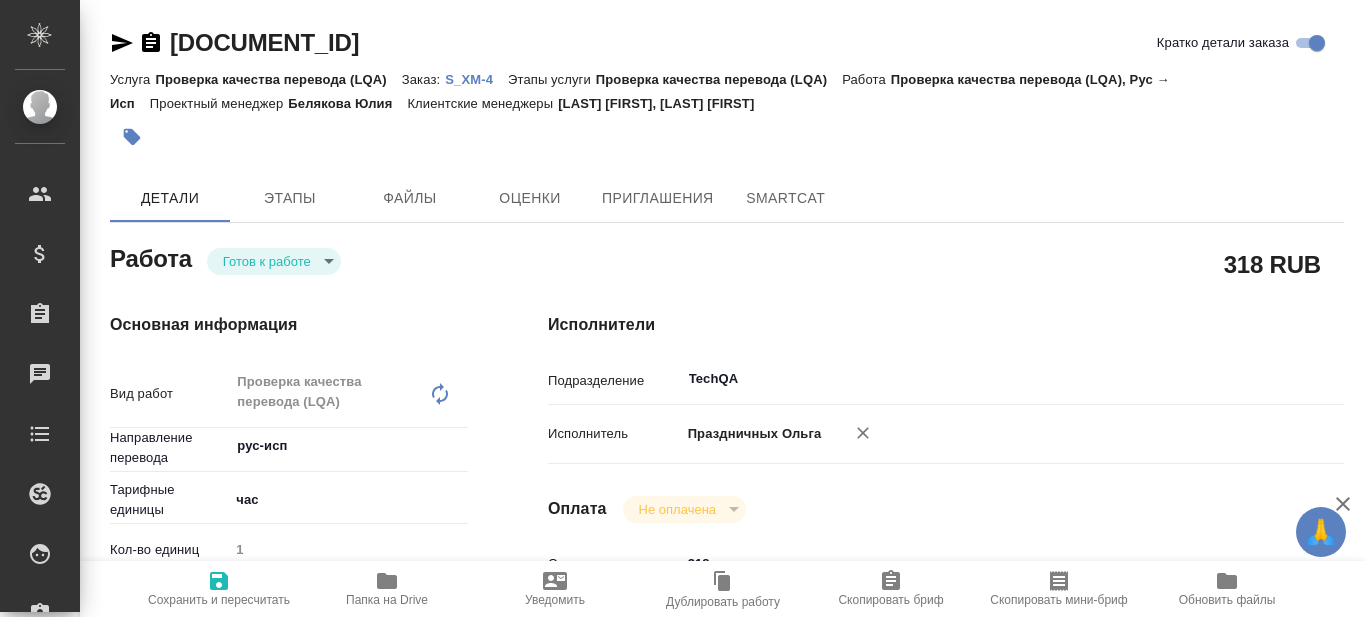 type on "x" 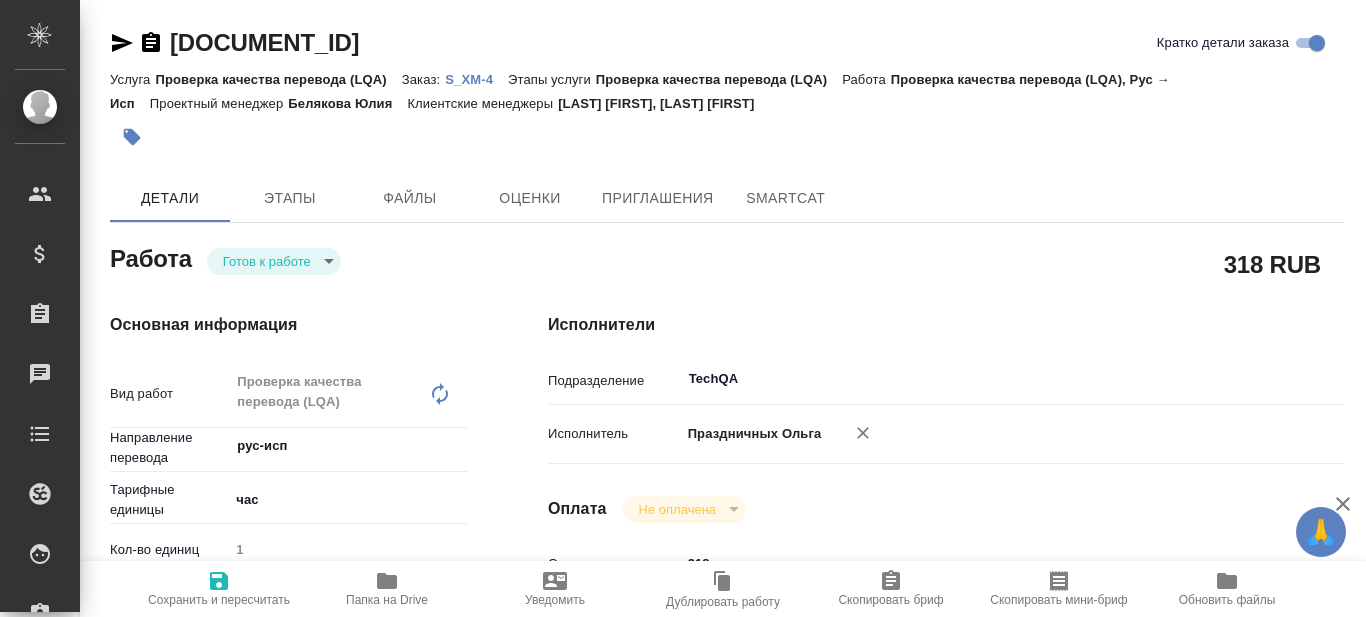 click on "S_XM-4" at bounding box center [476, 79] 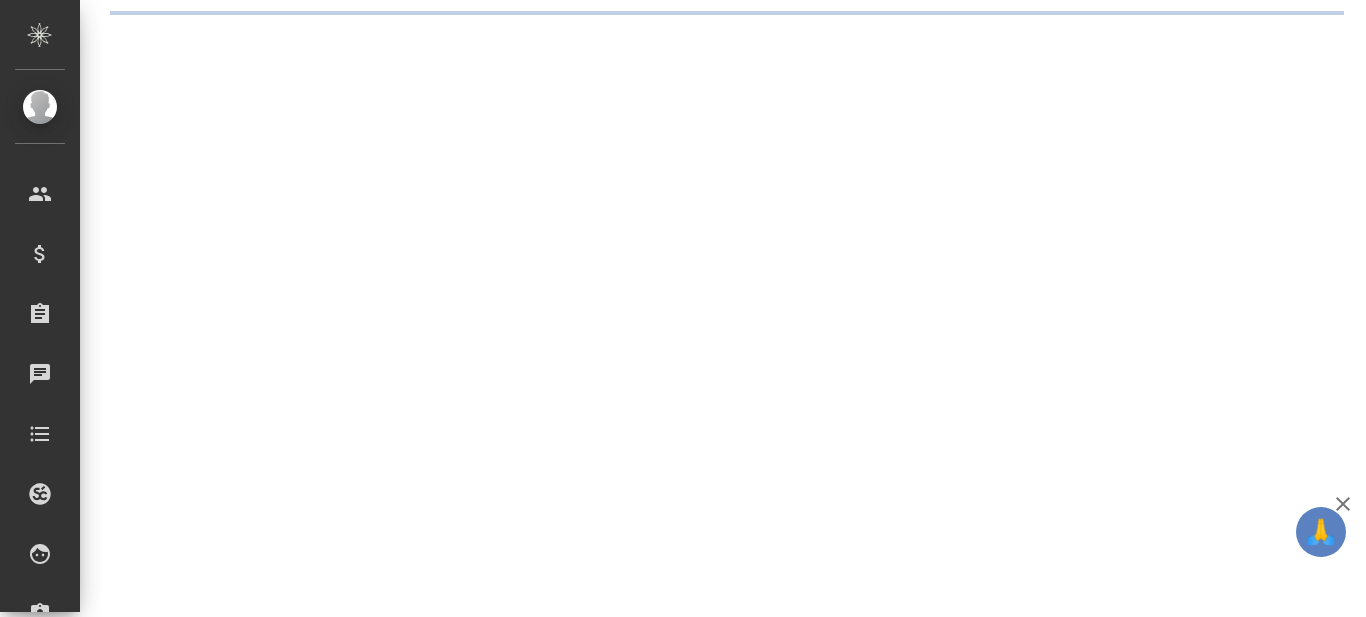 scroll, scrollTop: 0, scrollLeft: 0, axis: both 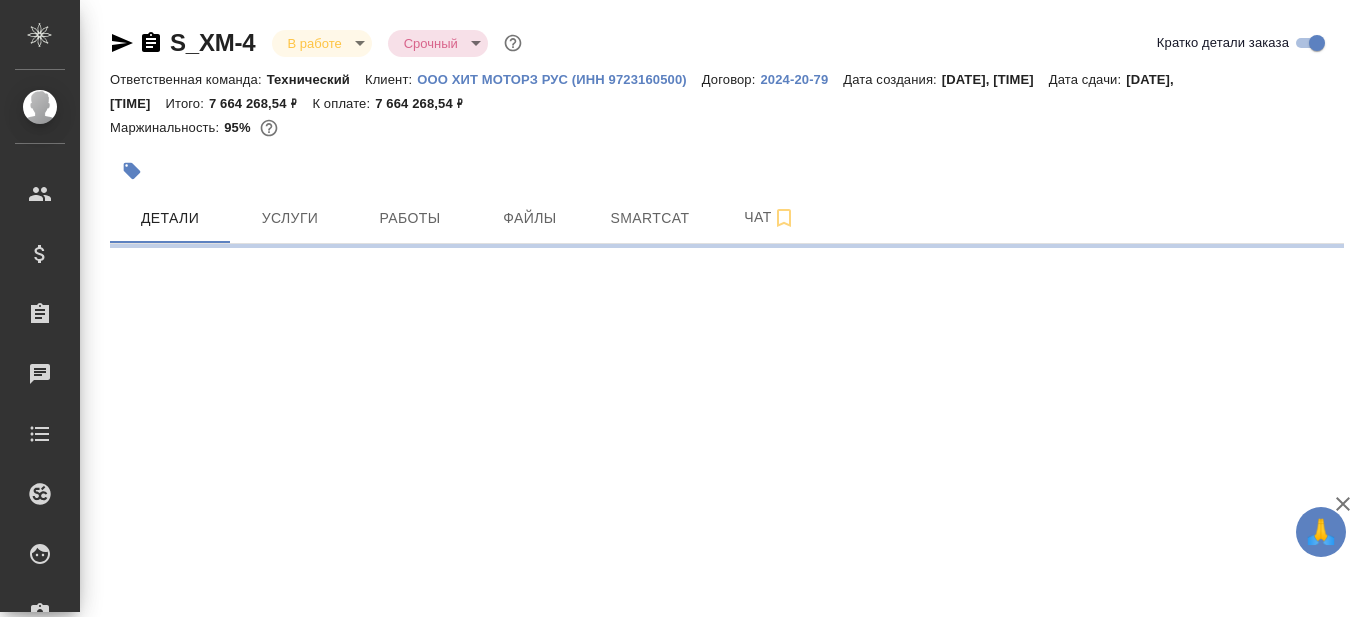 select on "RU" 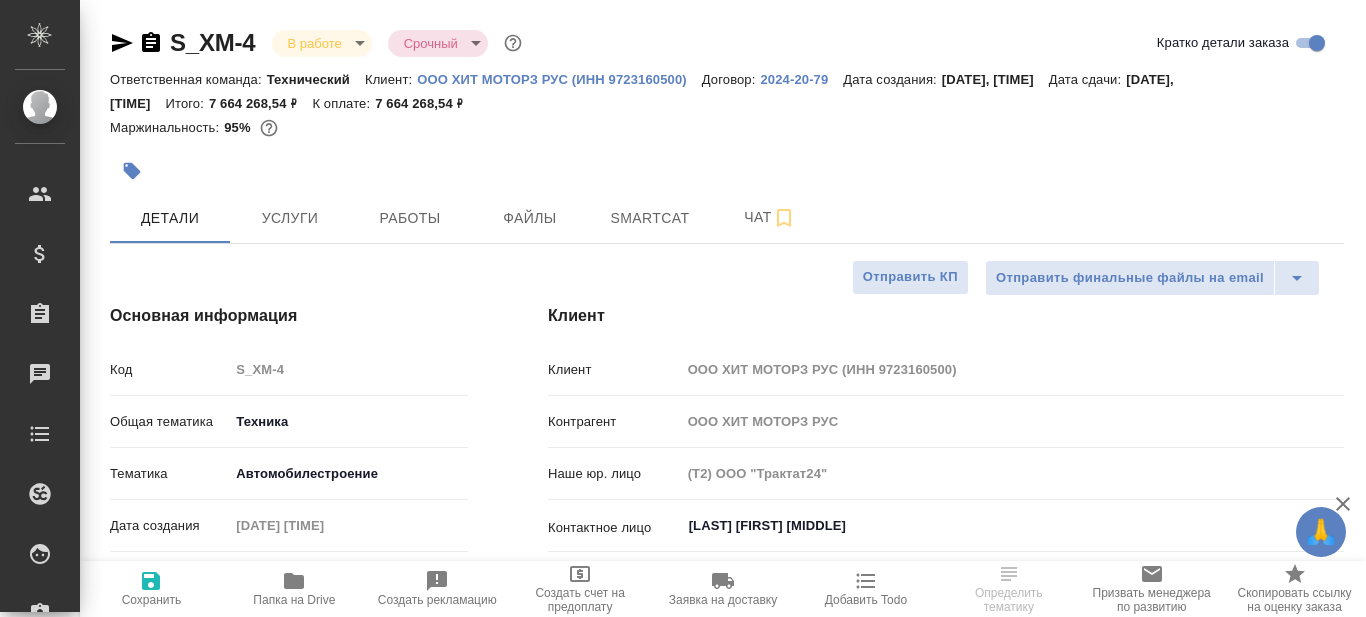 type on "x" 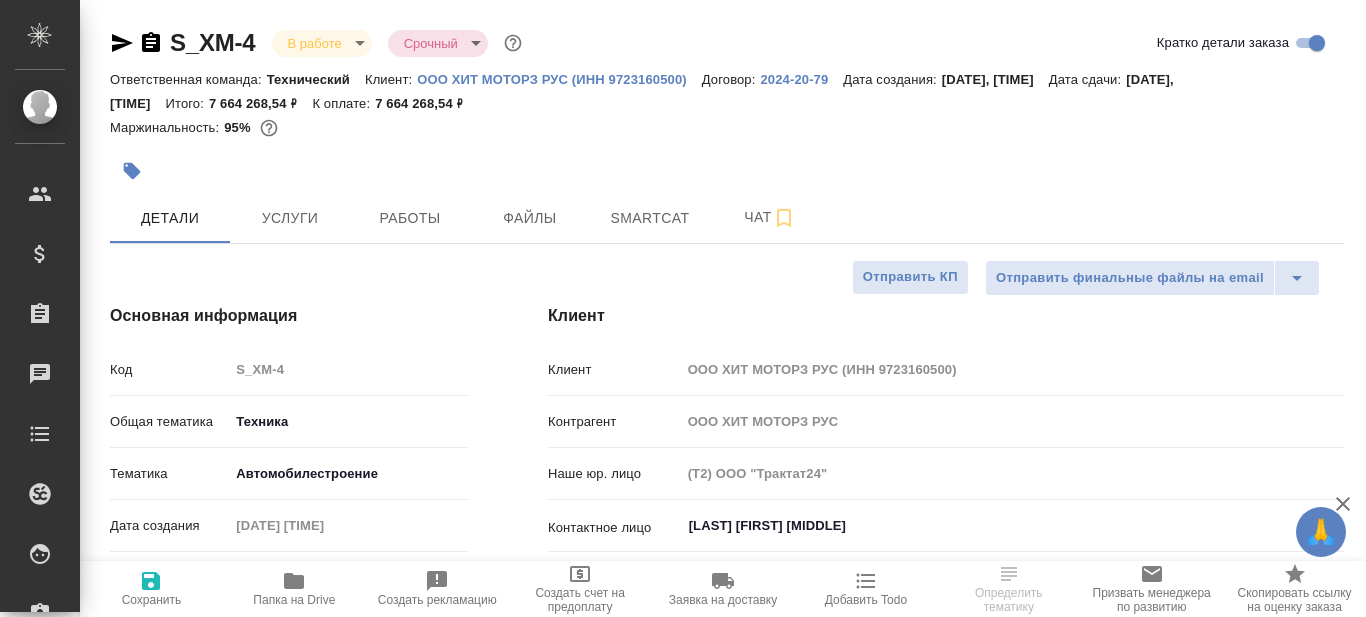 type on "x" 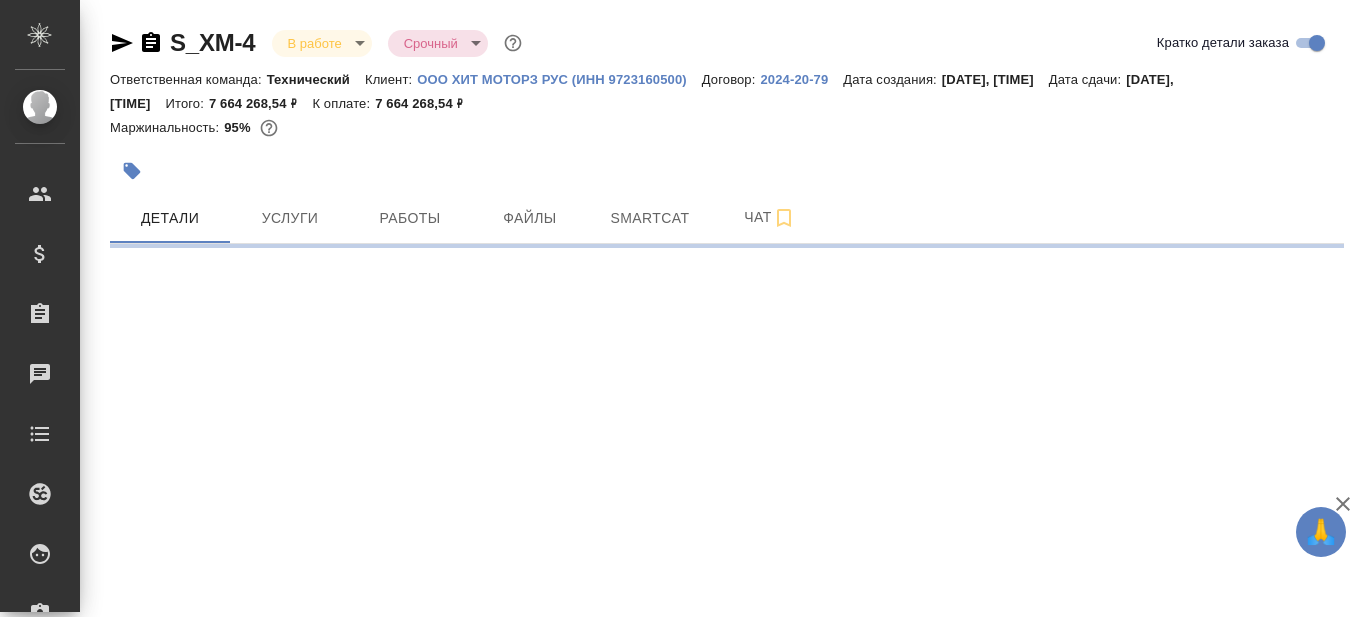 select on "RU" 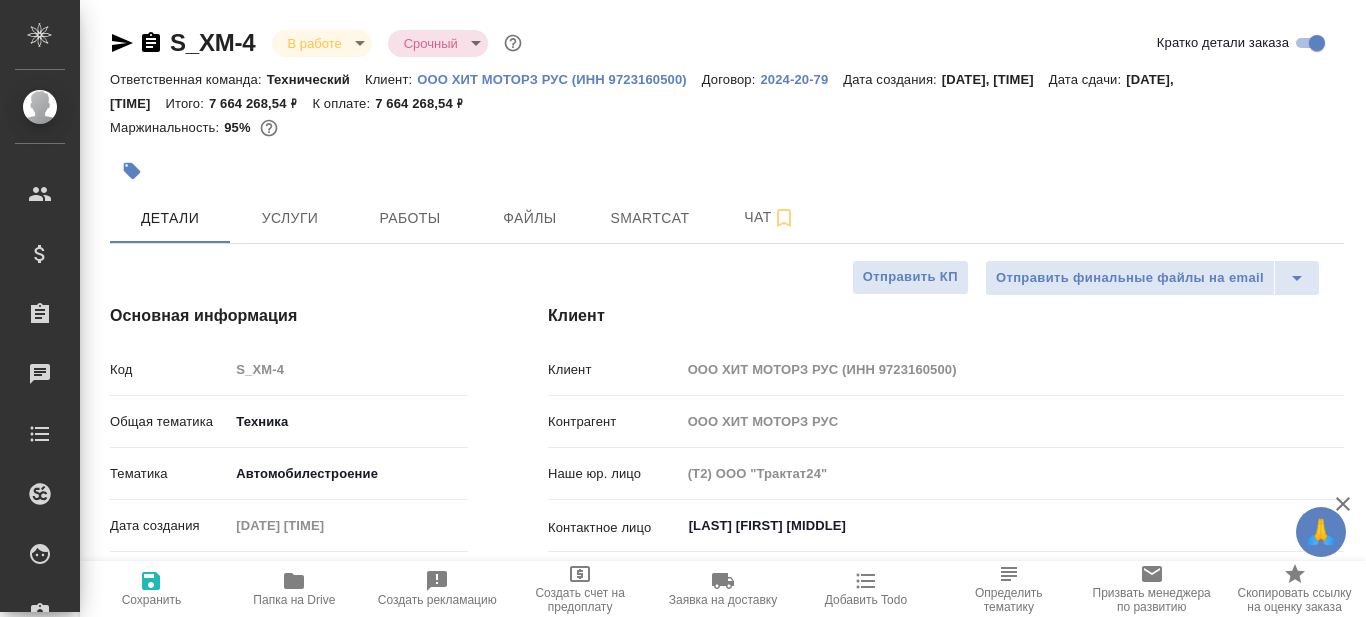 type on "x" 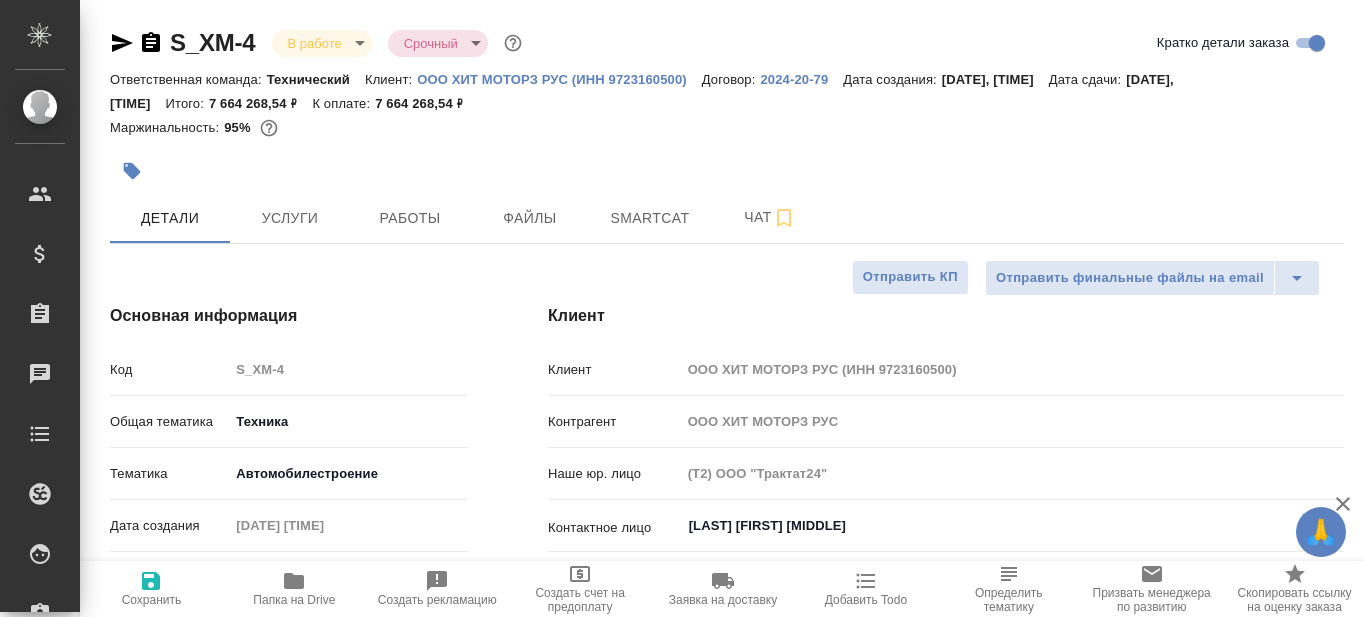 type on "x" 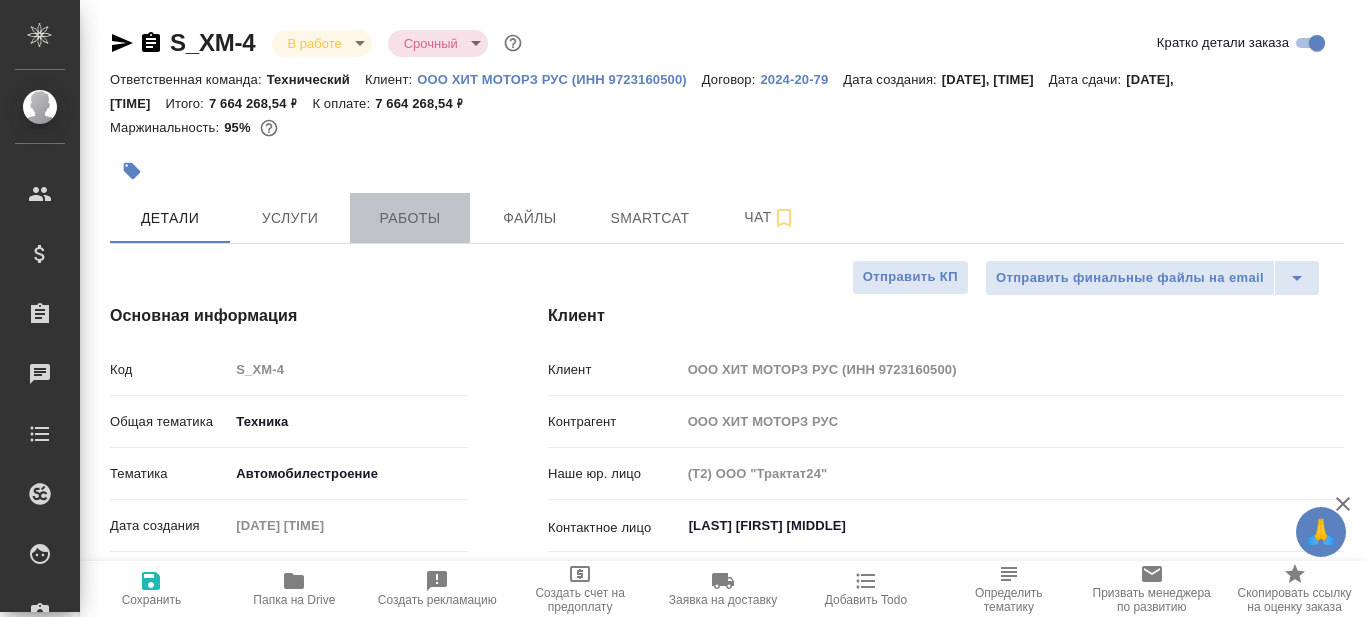 click on "Работы" at bounding box center (410, 218) 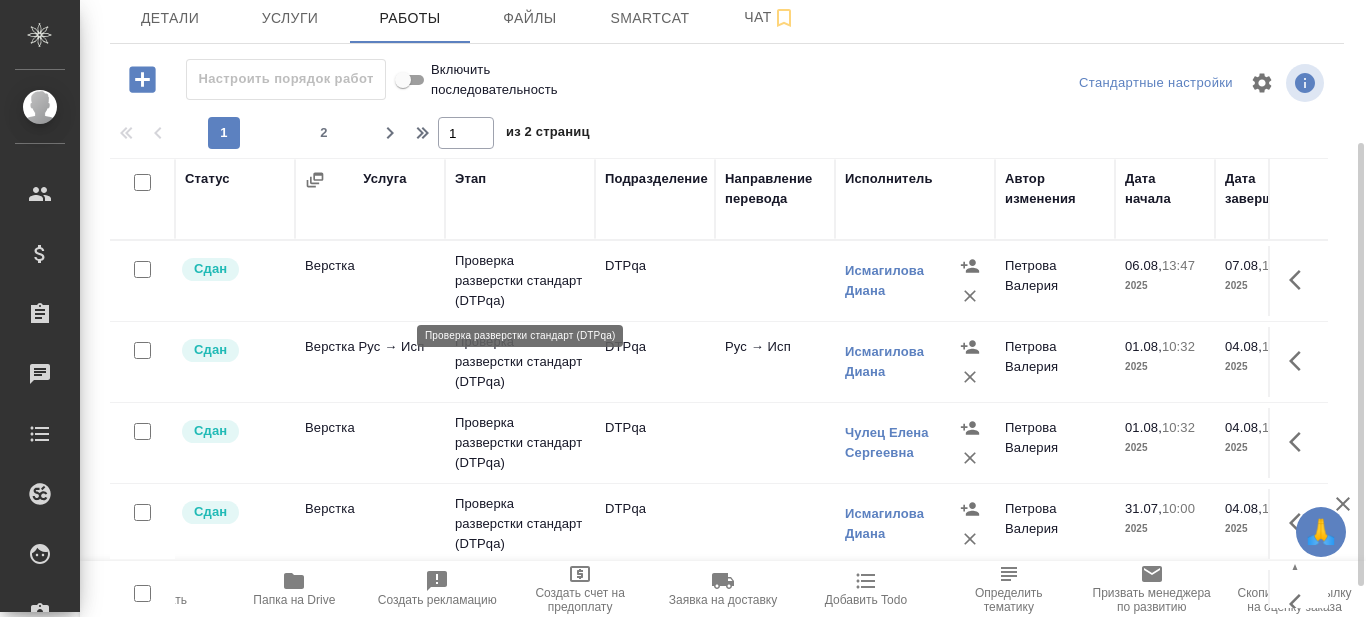 scroll, scrollTop: 242, scrollLeft: 0, axis: vertical 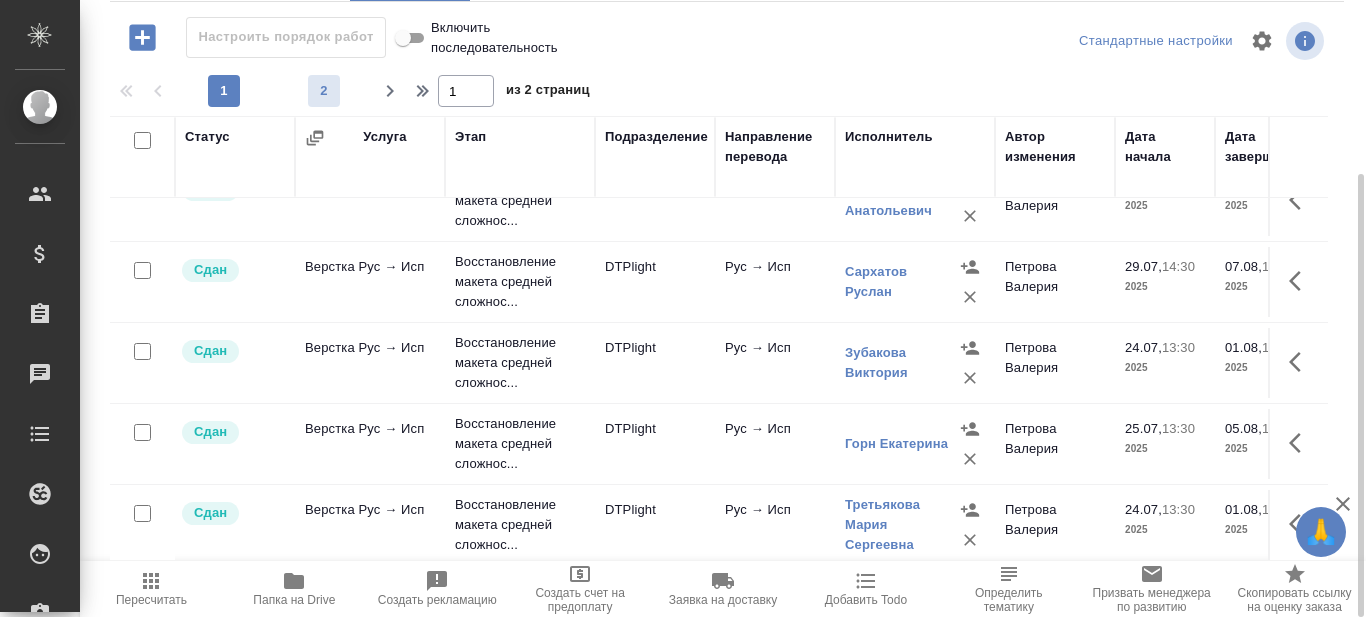 click on "2" at bounding box center (324, 91) 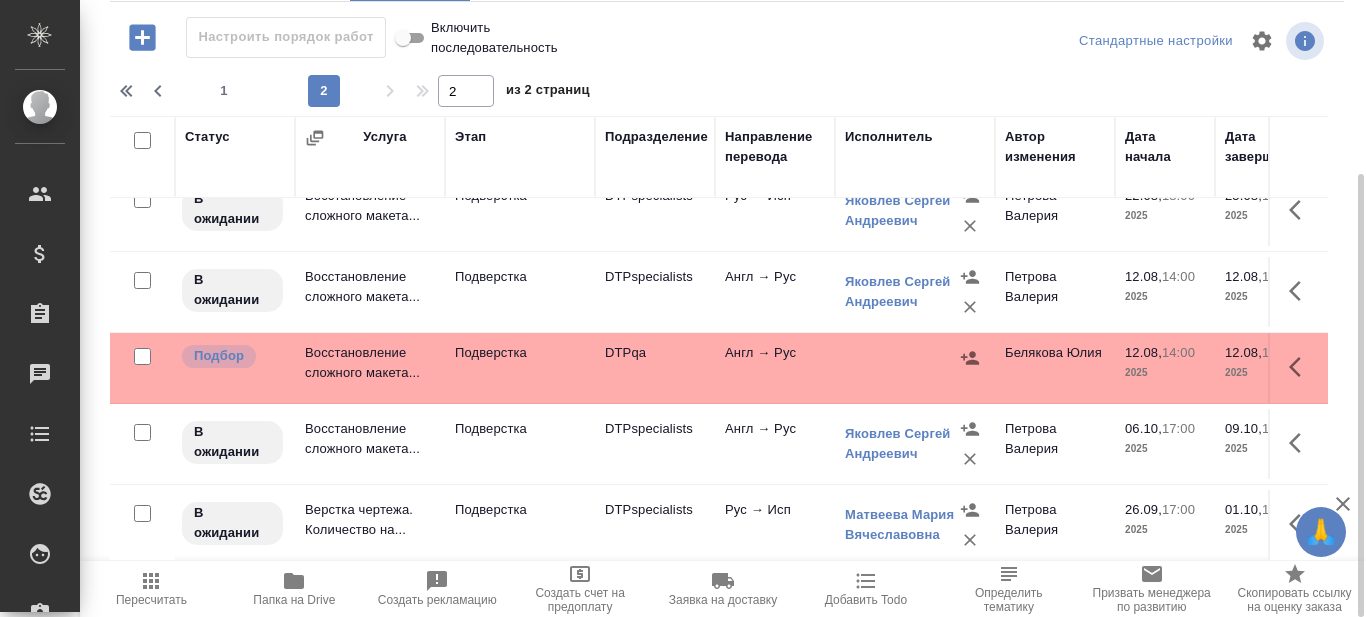 scroll, scrollTop: 1501, scrollLeft: 0, axis: vertical 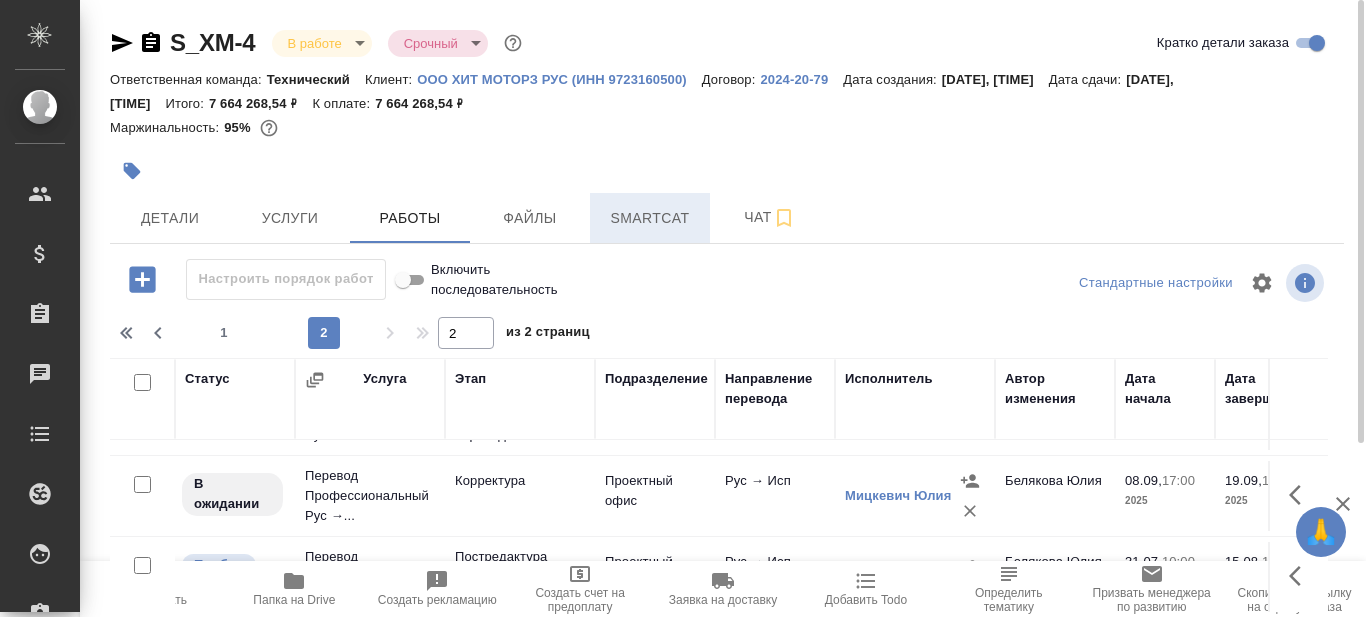click on "Smartcat" at bounding box center [650, 218] 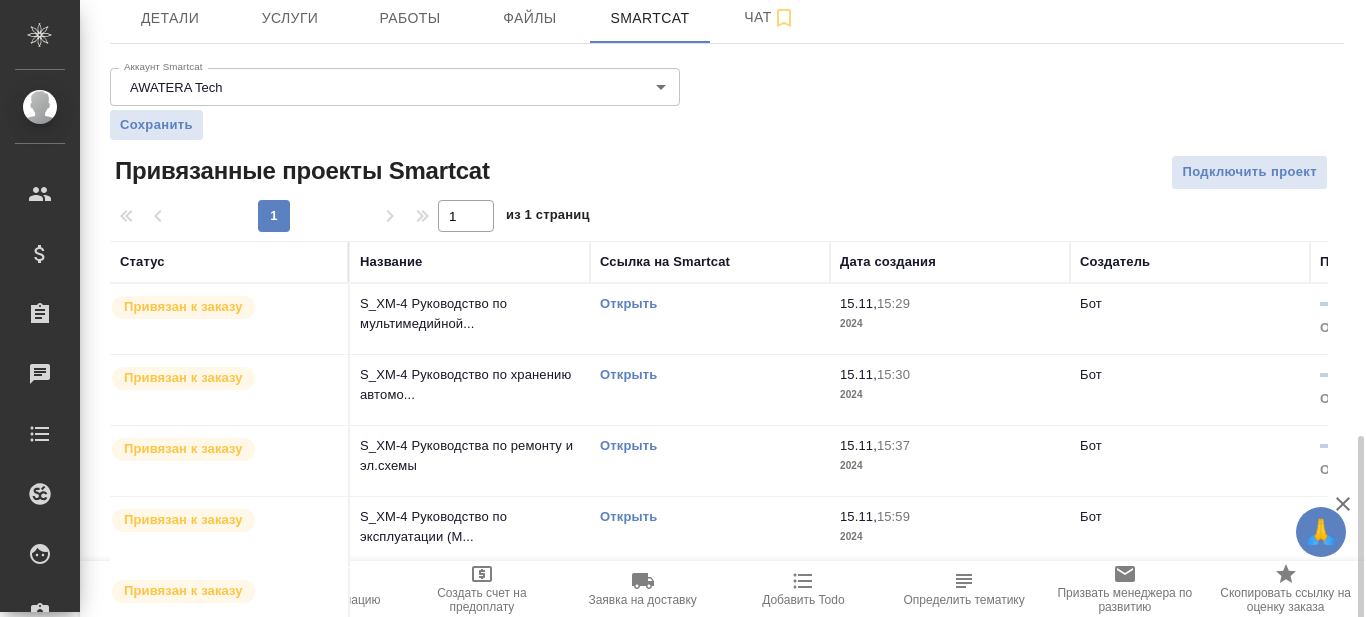 scroll, scrollTop: 430, scrollLeft: 0, axis: vertical 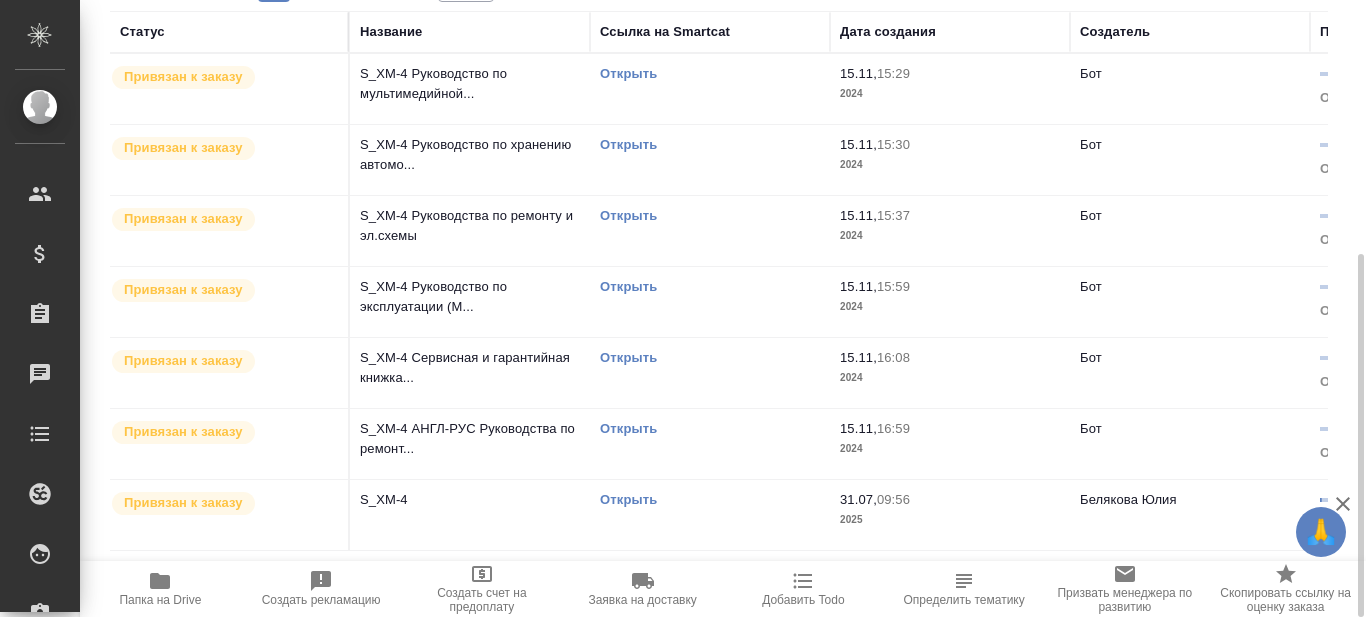 click on "Открыть" at bounding box center (628, 499) 